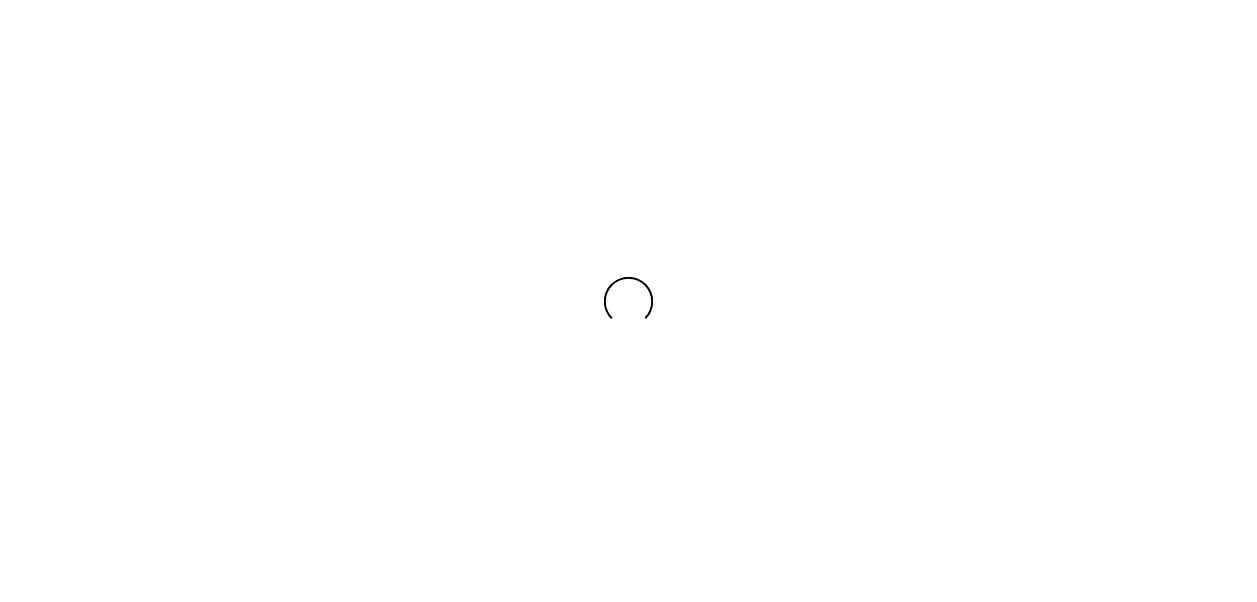 scroll, scrollTop: 0, scrollLeft: 0, axis: both 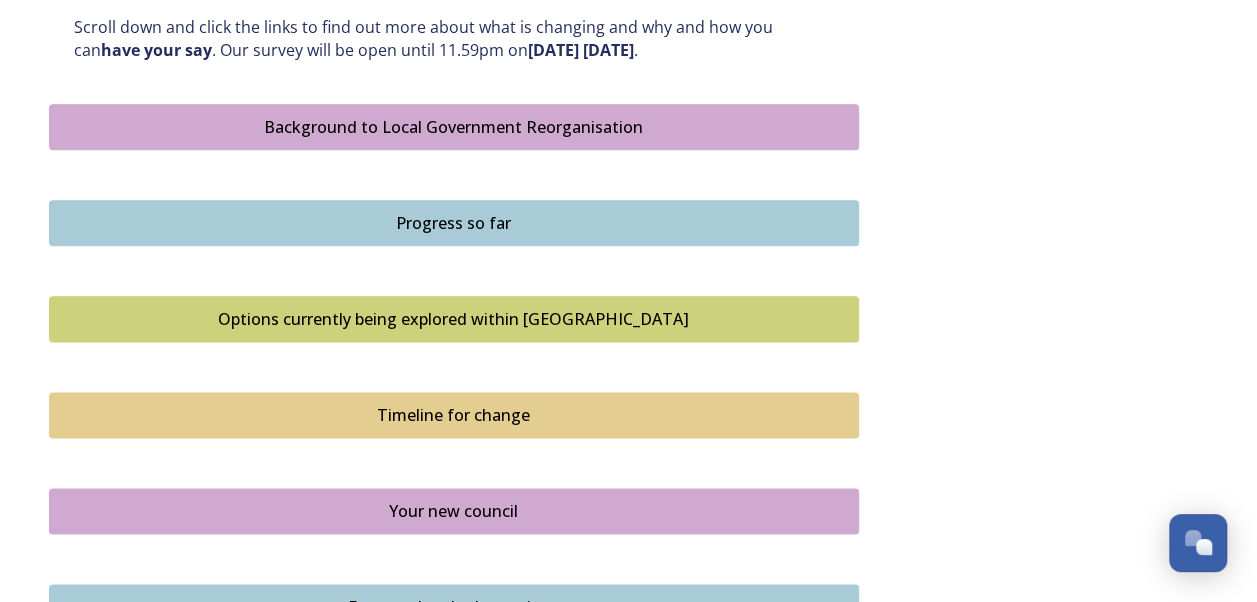 click on "Background to Local Government Reorganisation" at bounding box center [454, 127] 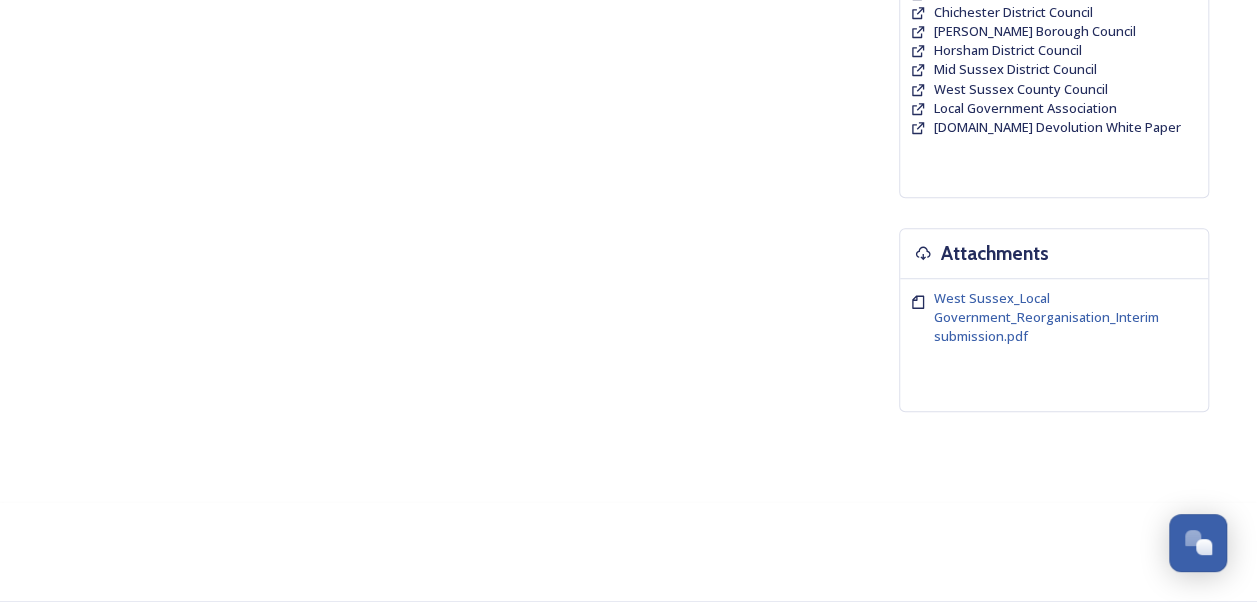 scroll, scrollTop: 0, scrollLeft: 0, axis: both 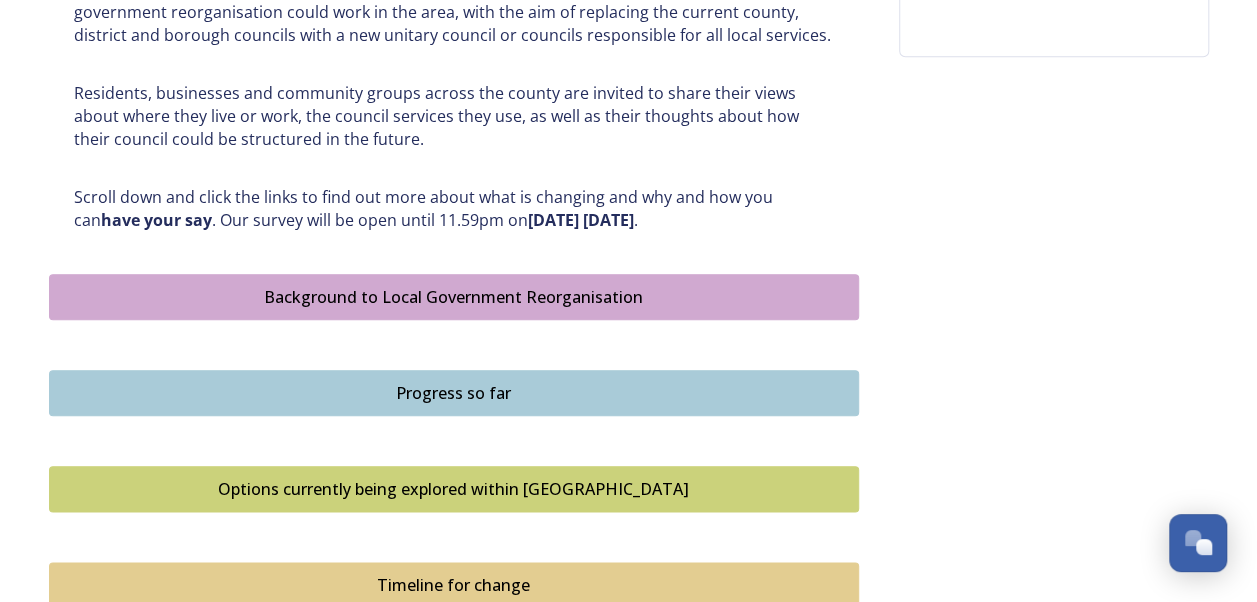 click on "Progress so far" at bounding box center [454, 393] 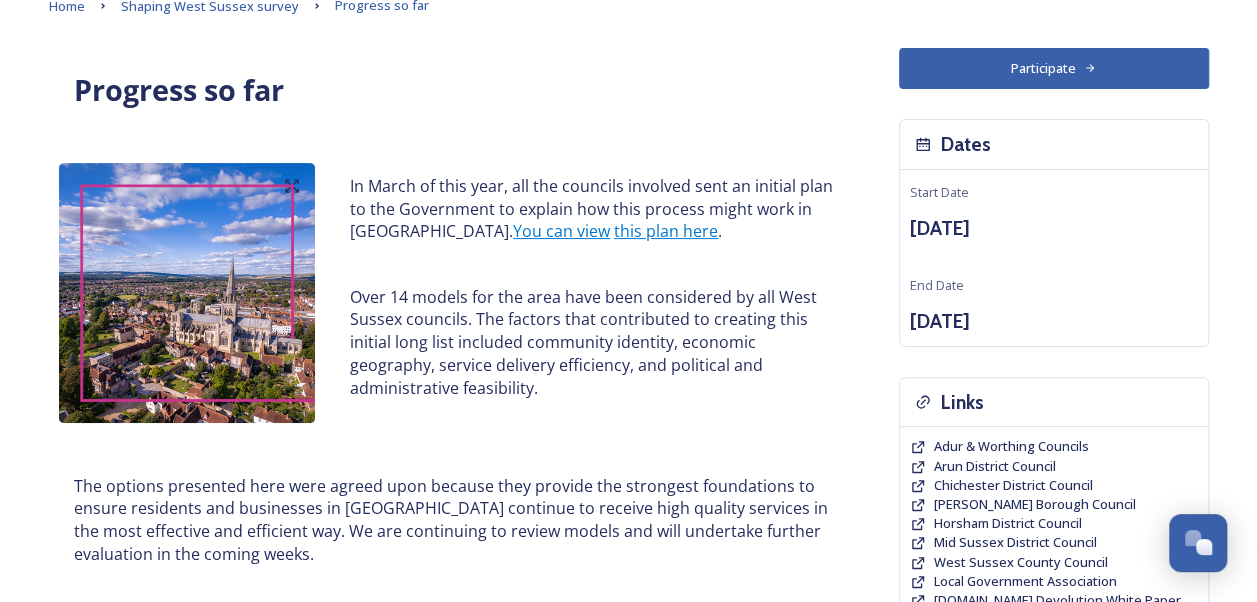 scroll, scrollTop: 120, scrollLeft: 0, axis: vertical 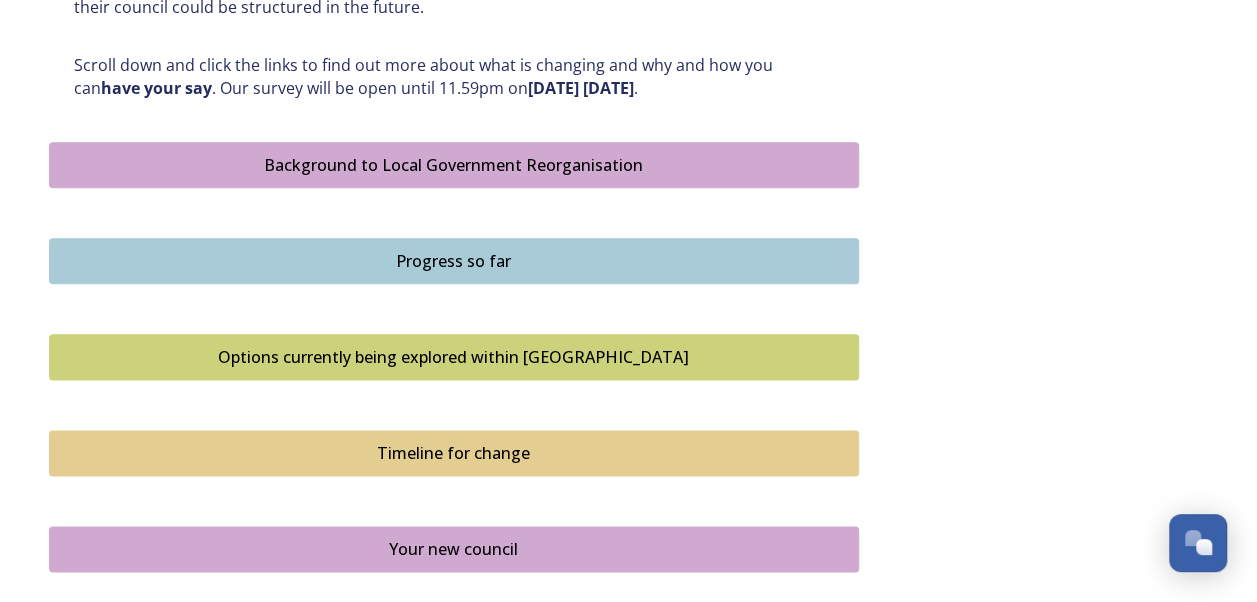 click on "Options currently being explored within West Sussex" at bounding box center [454, 357] 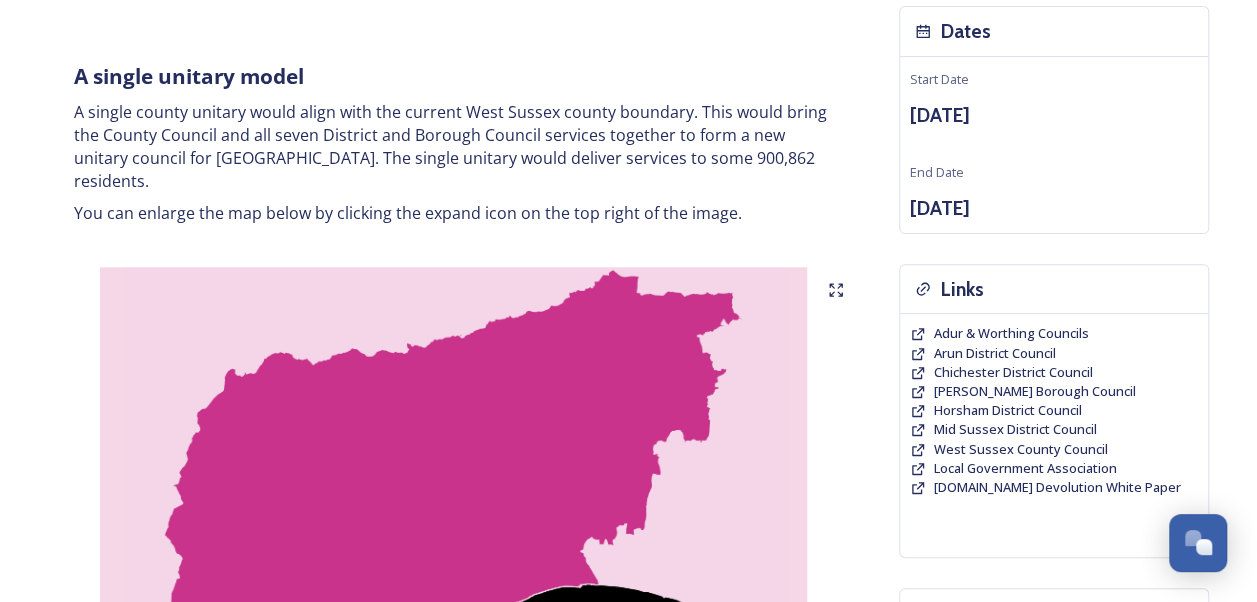 scroll, scrollTop: 216, scrollLeft: 0, axis: vertical 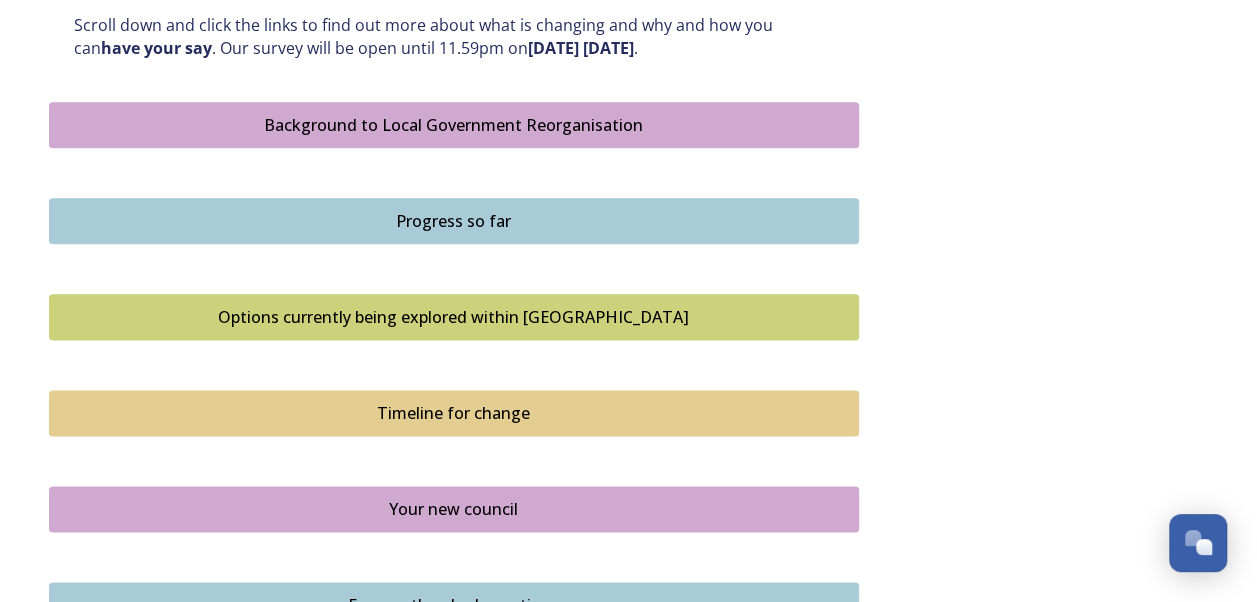 click on "Your new council" at bounding box center (454, 509) 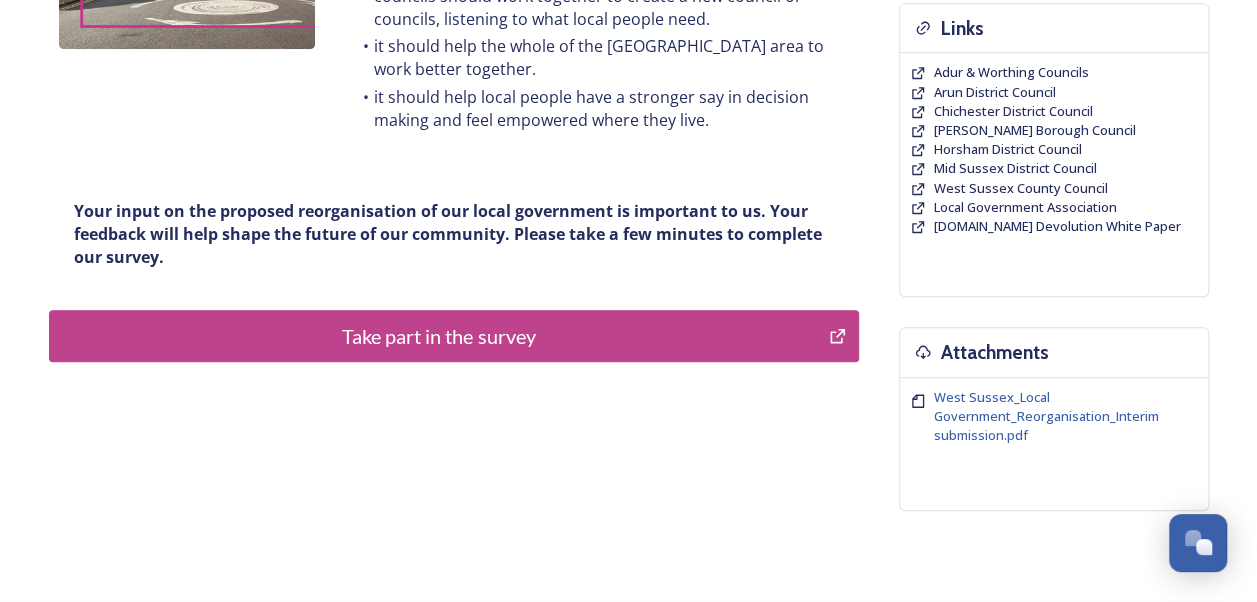 scroll, scrollTop: 520, scrollLeft: 0, axis: vertical 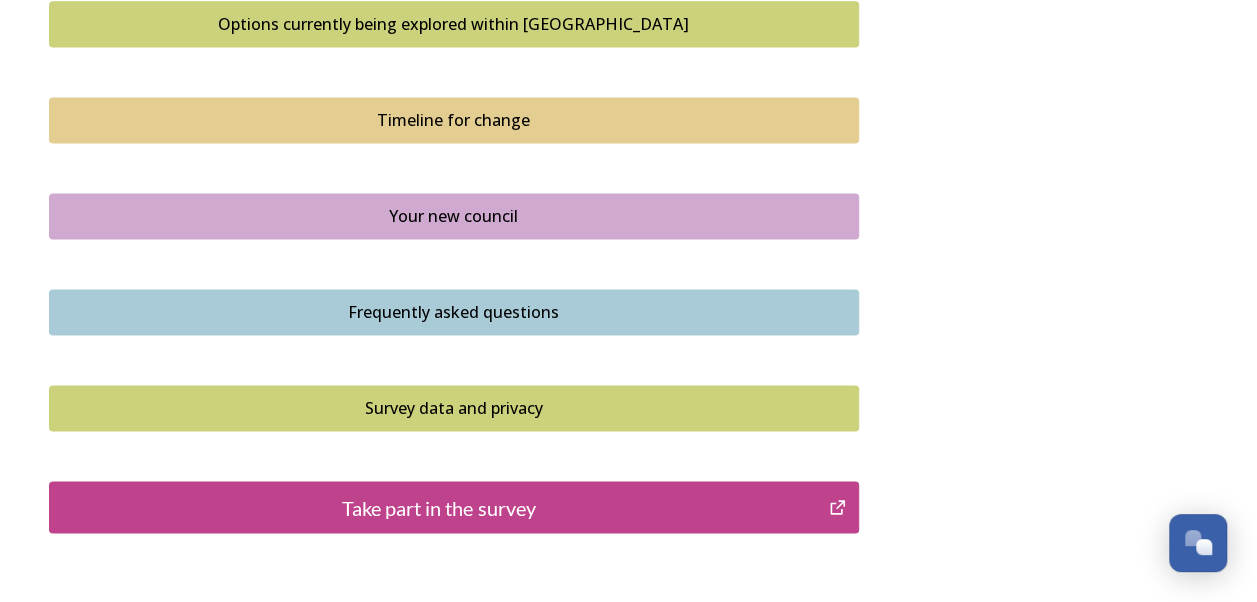 click on "Frequently asked questions" at bounding box center (454, 312) 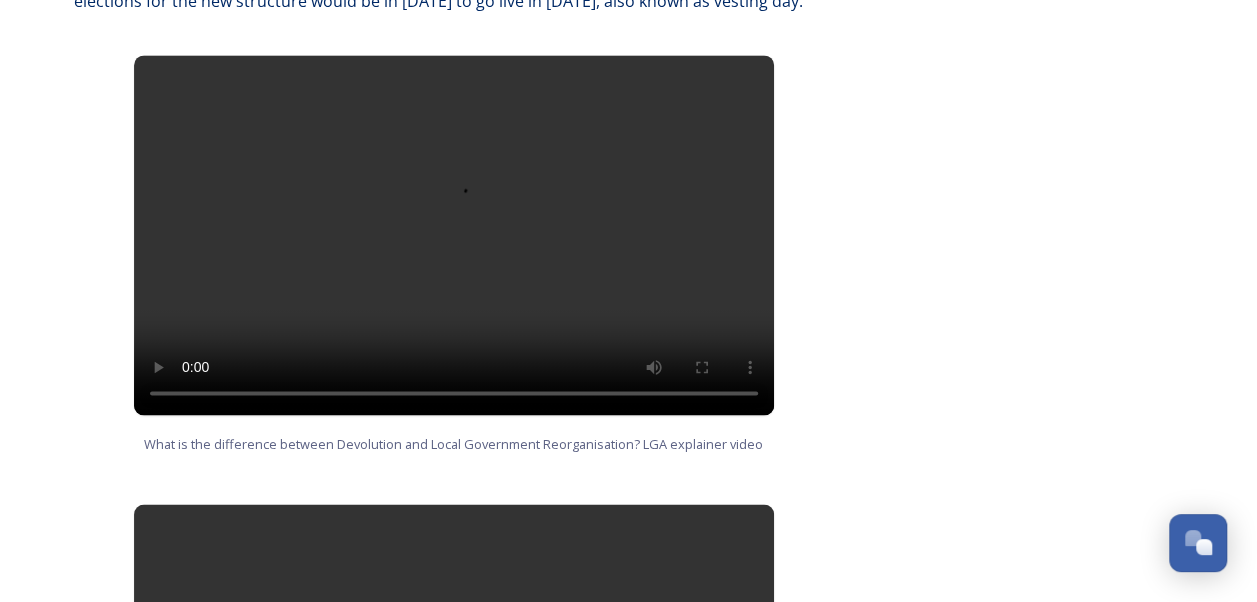 scroll, scrollTop: 1426, scrollLeft: 0, axis: vertical 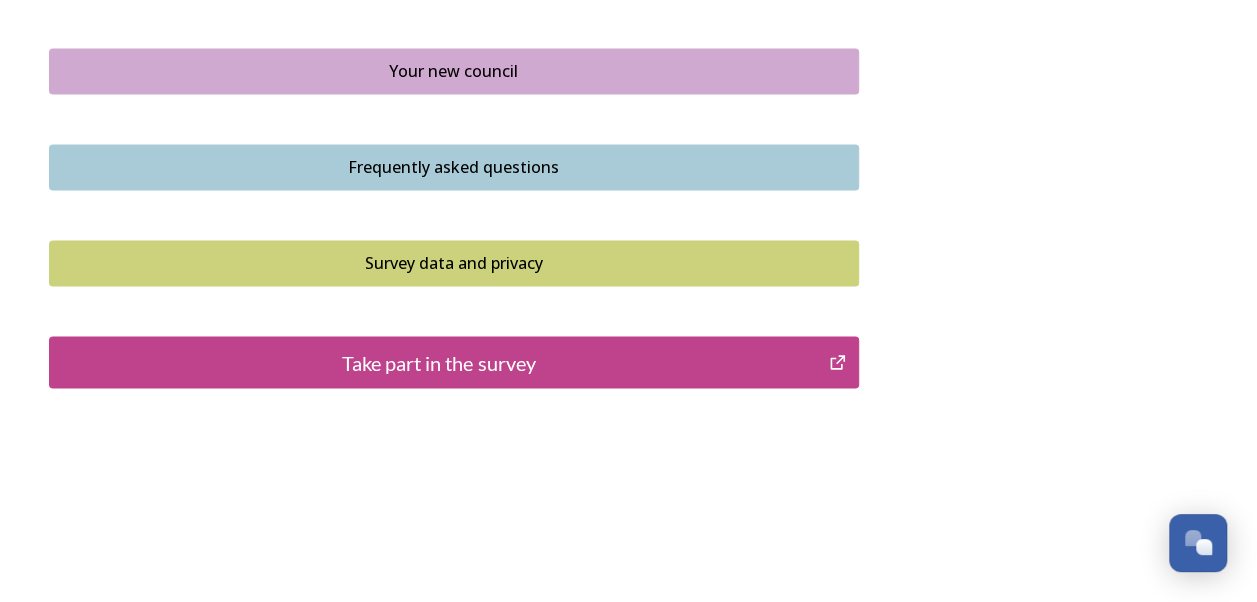 click on "Survey data and privacy" at bounding box center (454, 263) 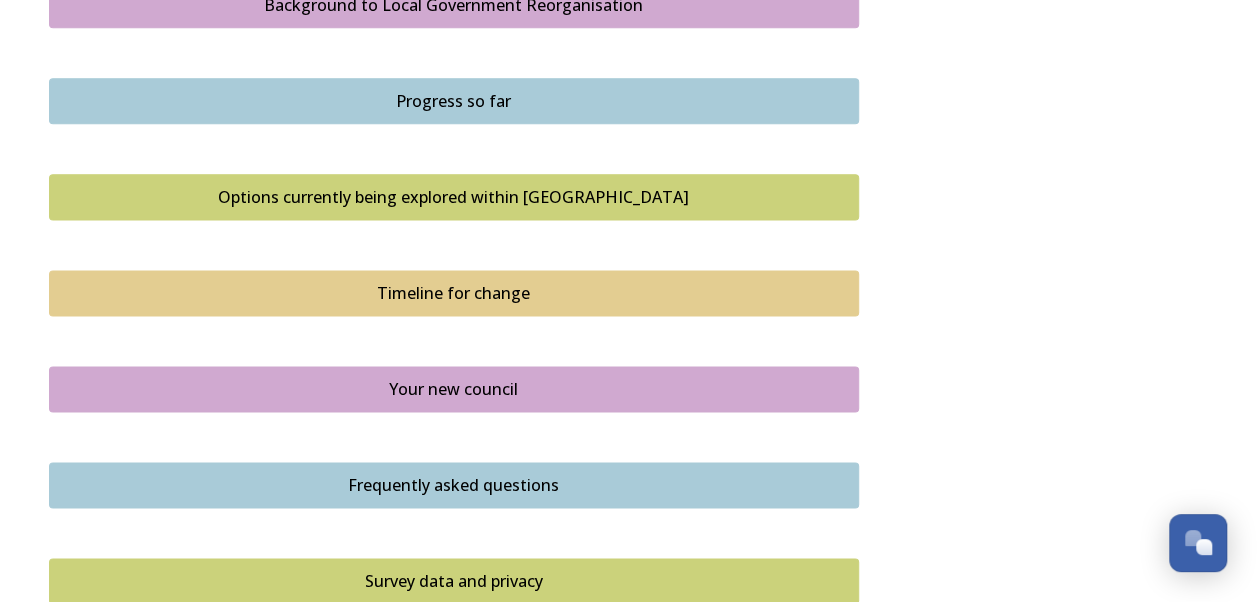 scroll, scrollTop: 1266, scrollLeft: 0, axis: vertical 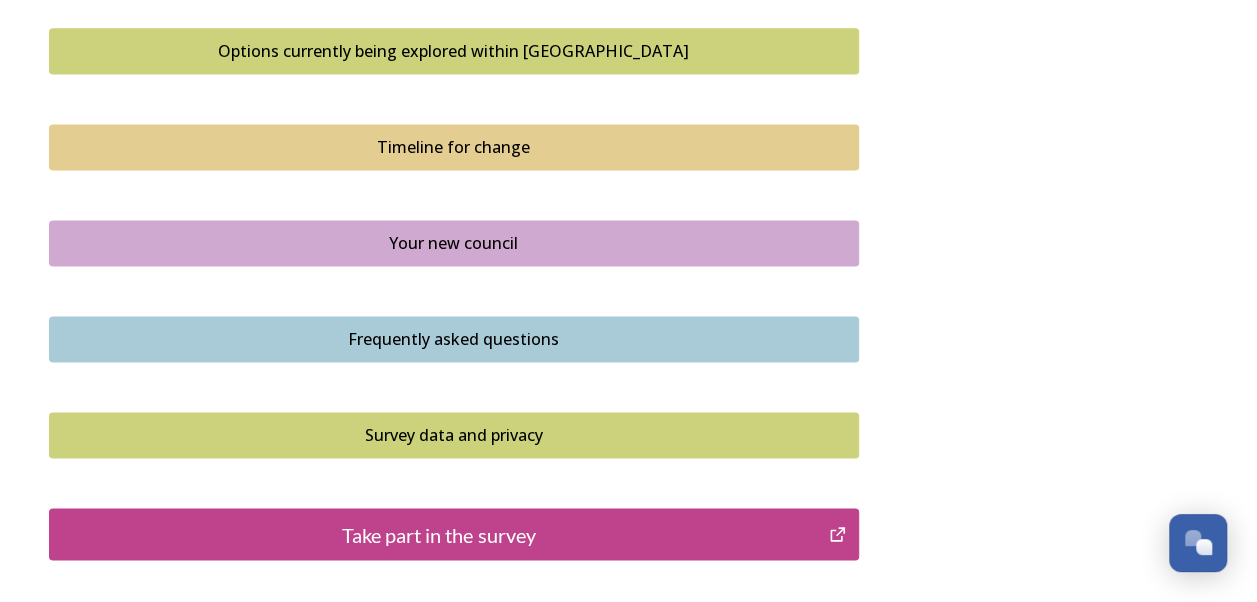 click on "Take part in the survey" at bounding box center (439, 534) 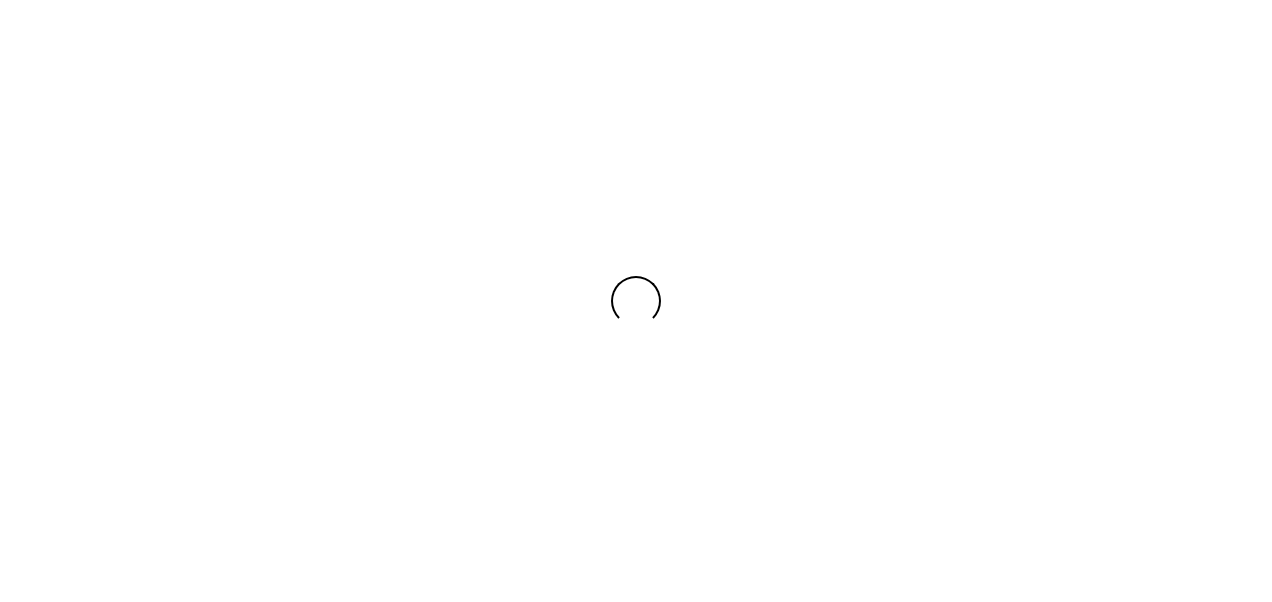 scroll, scrollTop: 0, scrollLeft: 0, axis: both 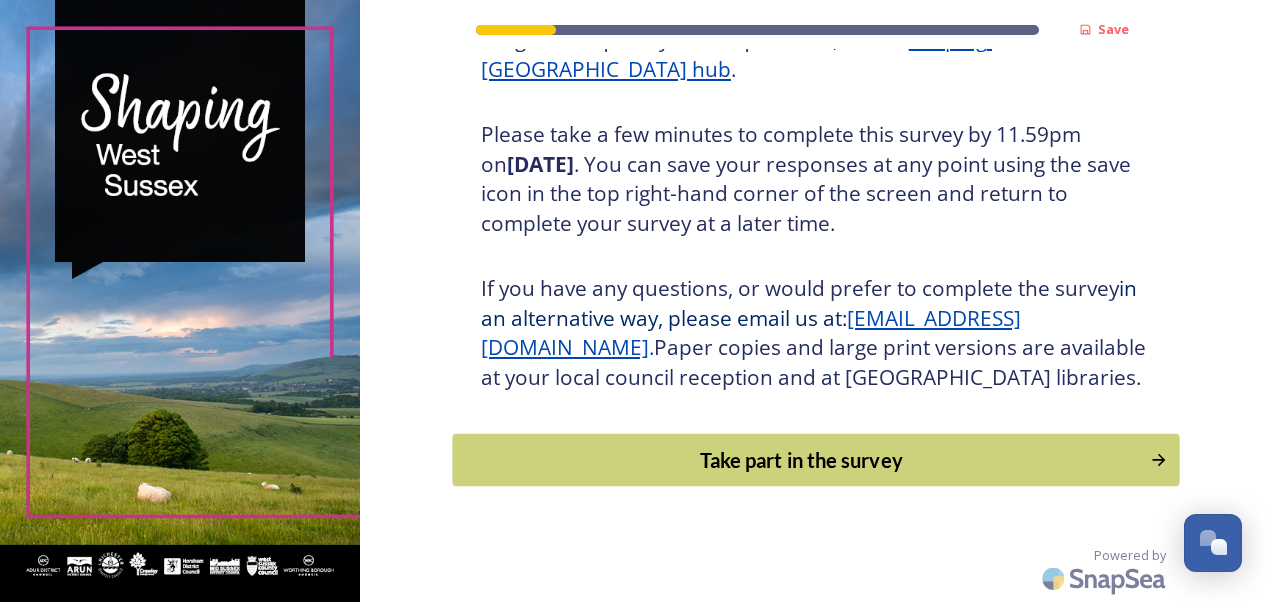 click on "Take part in the survey" at bounding box center (801, 460) 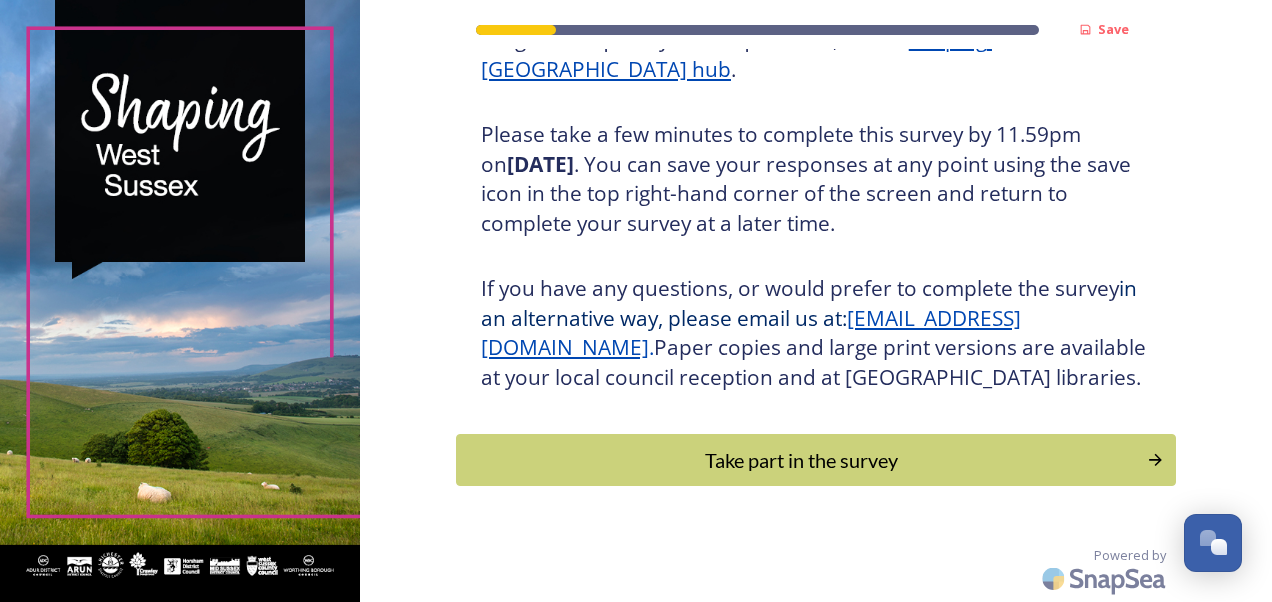 scroll, scrollTop: 0, scrollLeft: 0, axis: both 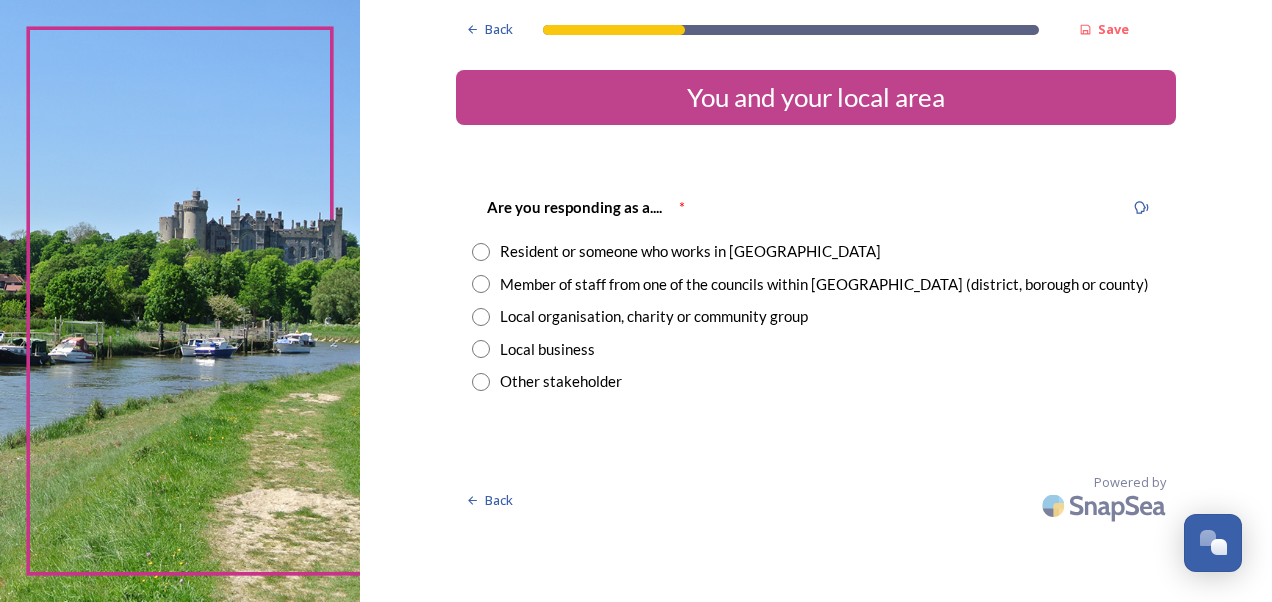 click at bounding box center (481, 284) 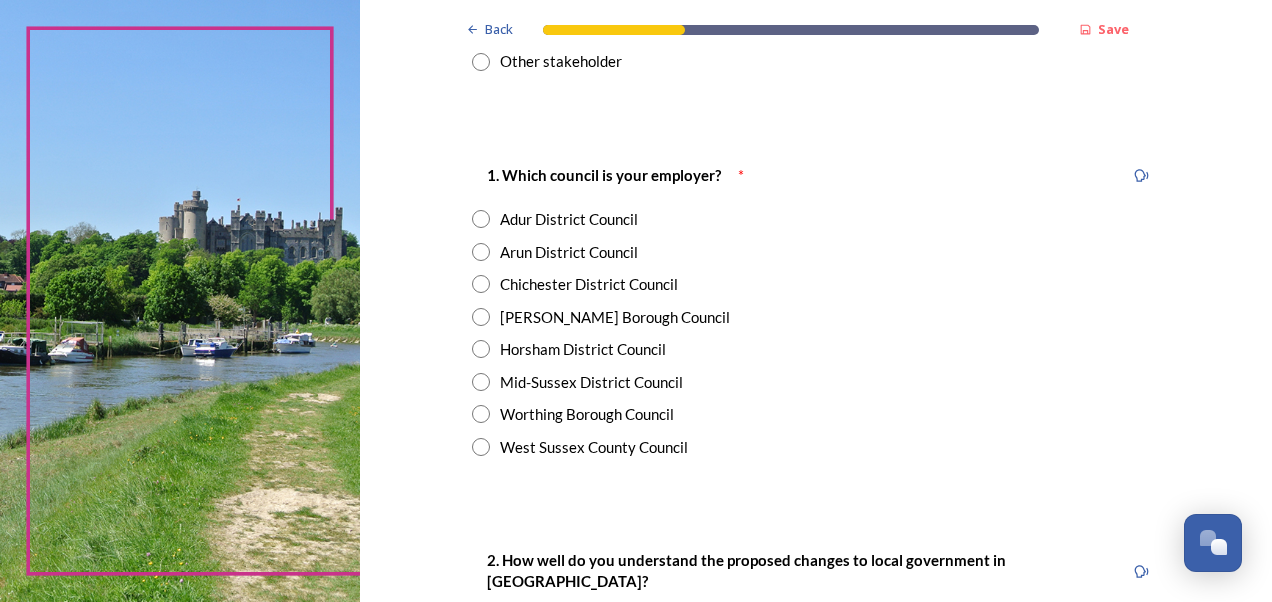 scroll, scrollTop: 400, scrollLeft: 0, axis: vertical 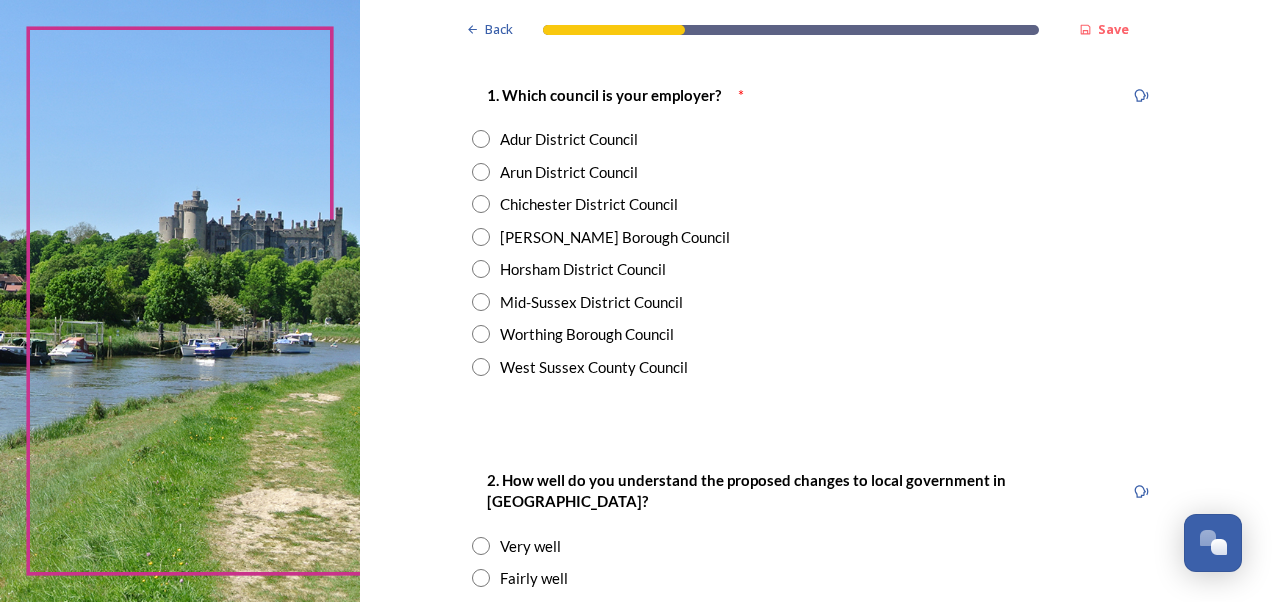 click at bounding box center [481, 367] 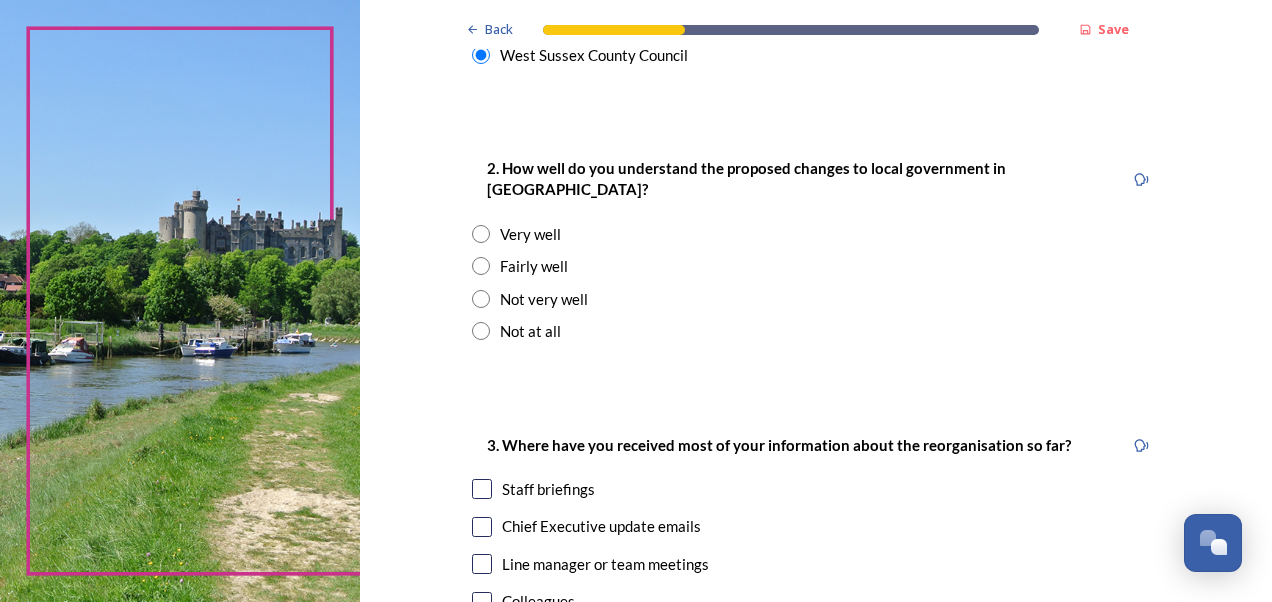 scroll, scrollTop: 720, scrollLeft: 0, axis: vertical 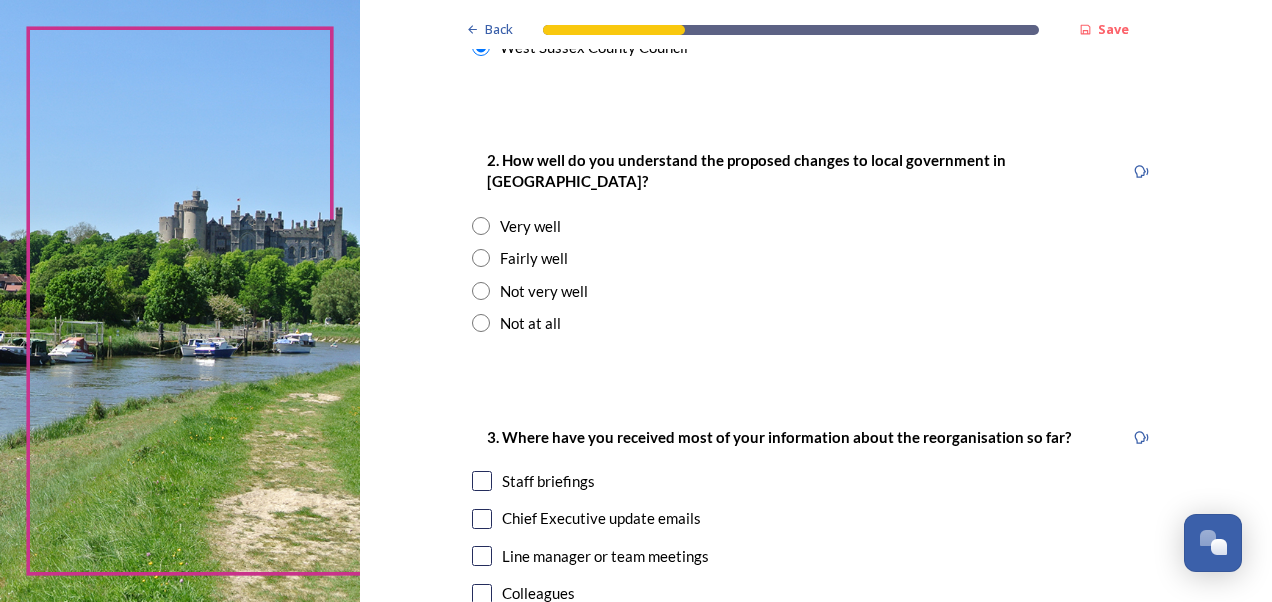 click at bounding box center [481, 258] 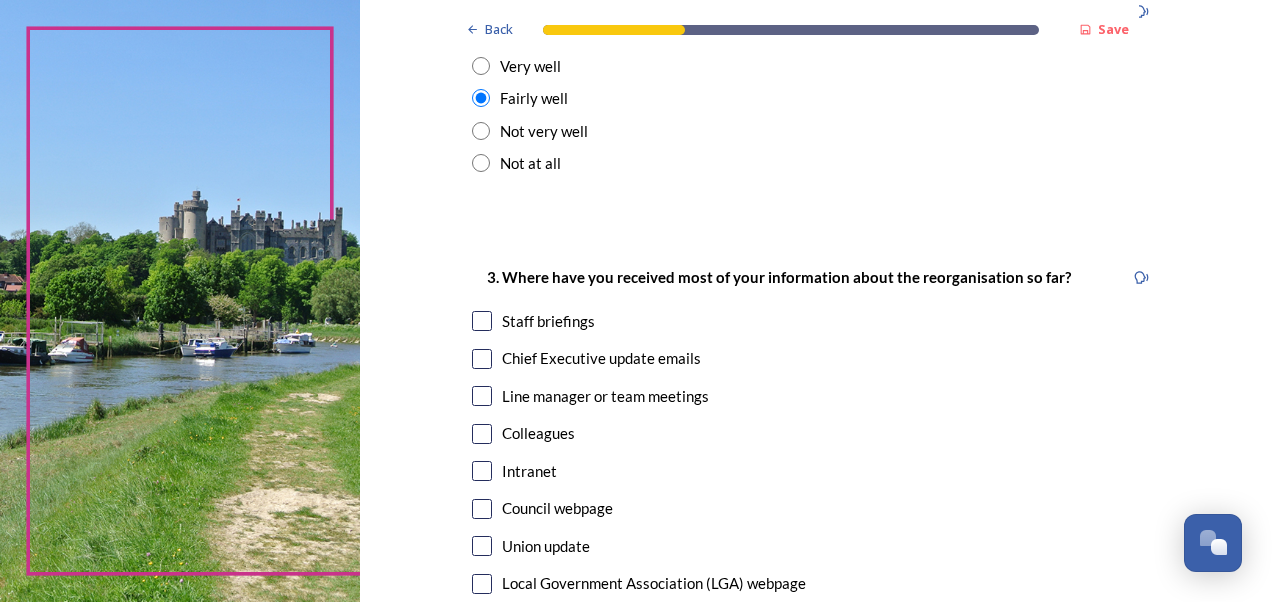 scroll, scrollTop: 920, scrollLeft: 0, axis: vertical 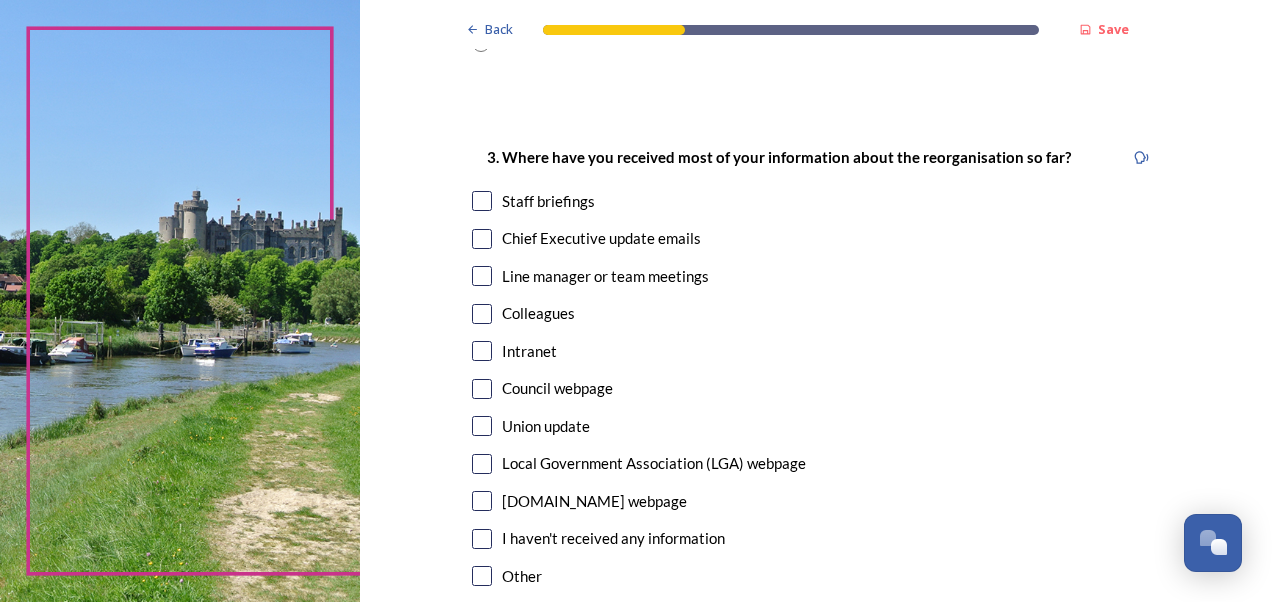 click at bounding box center (482, 426) 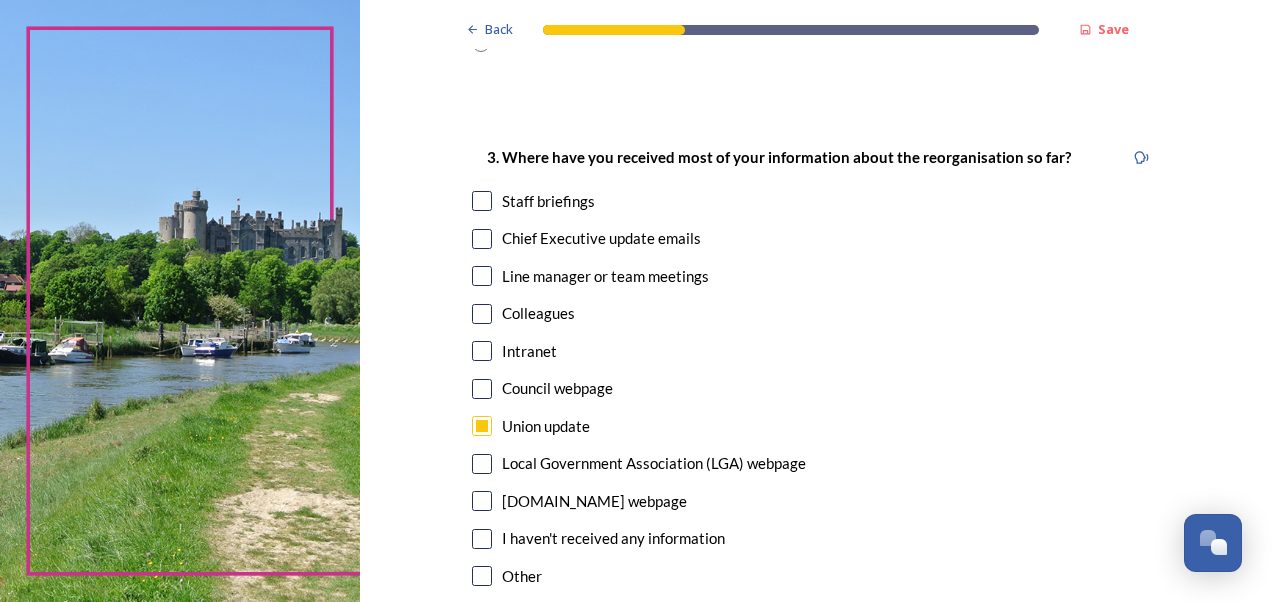 click at bounding box center [482, 351] 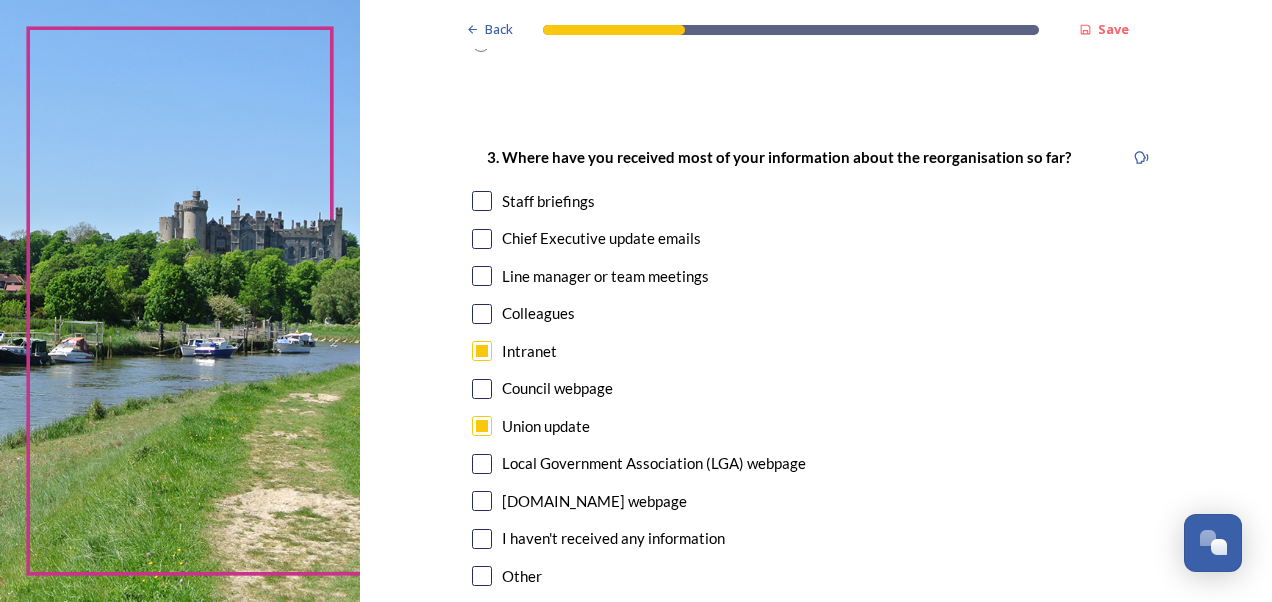 click at bounding box center (482, 576) 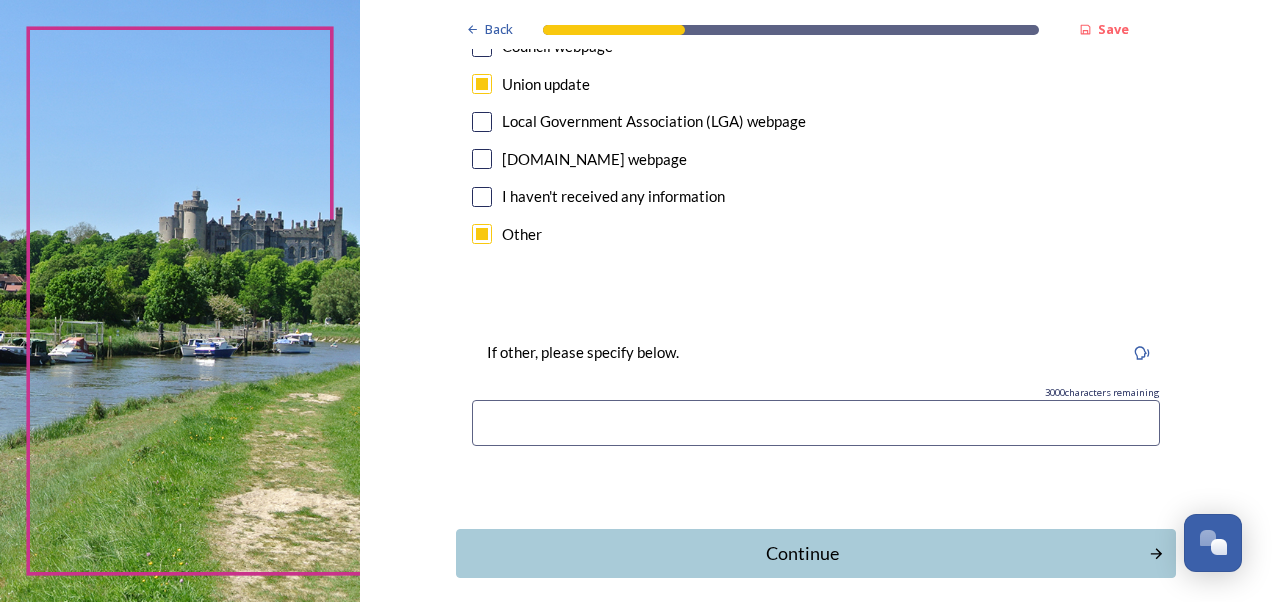 scroll, scrollTop: 1412, scrollLeft: 0, axis: vertical 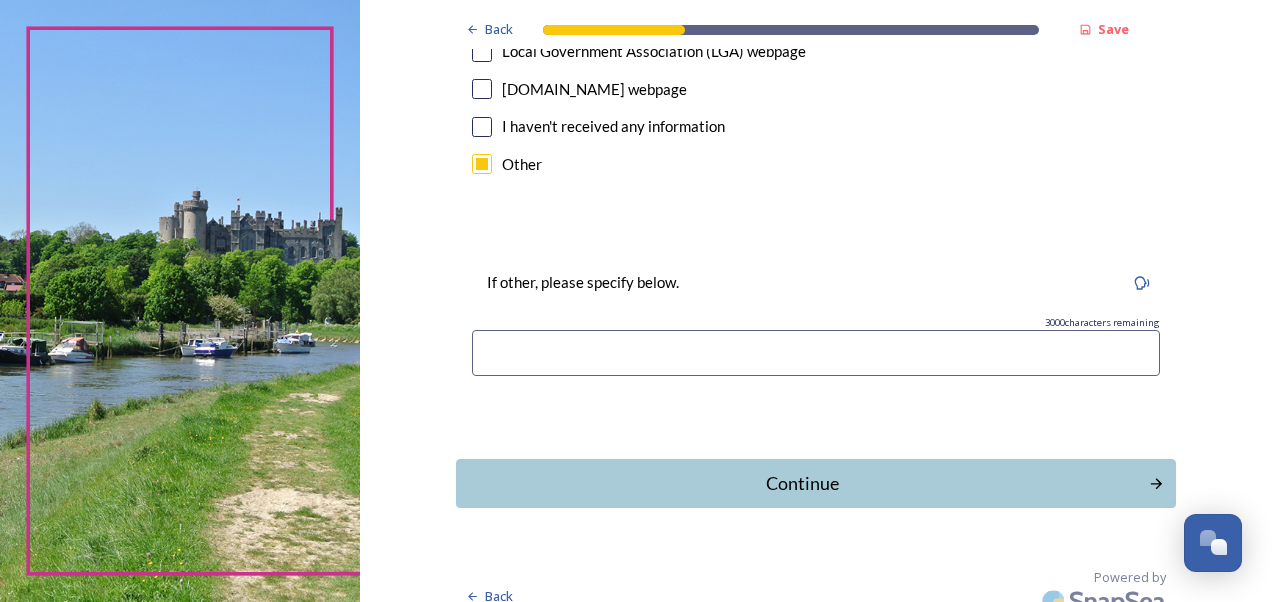 click at bounding box center [816, 353] 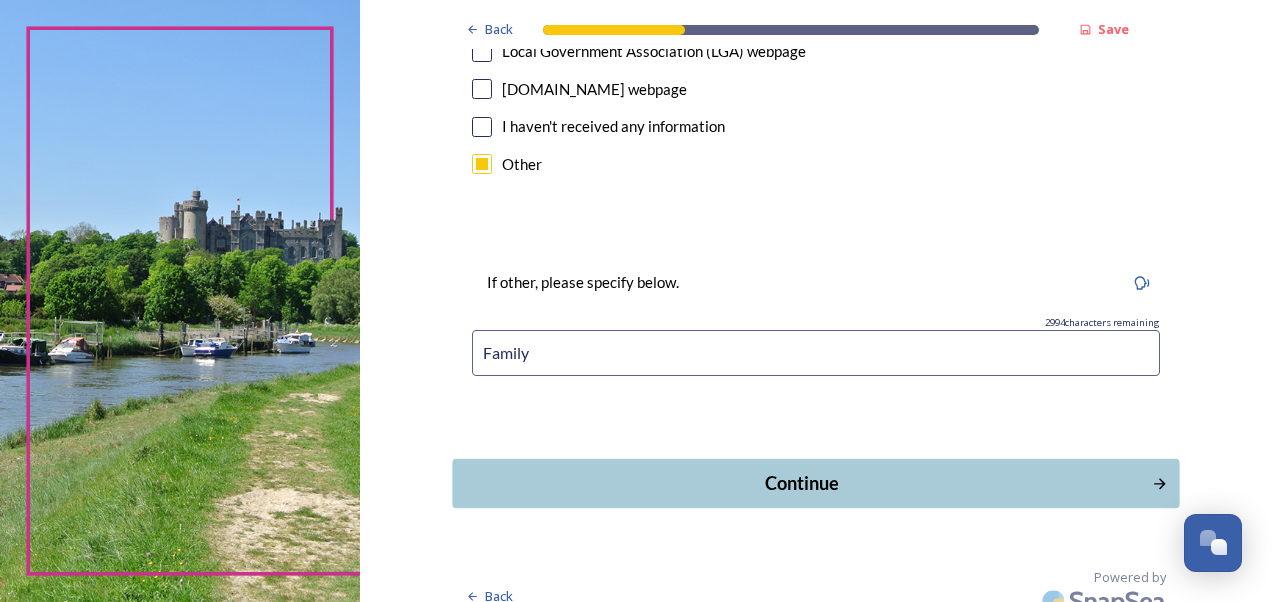 type on "Family" 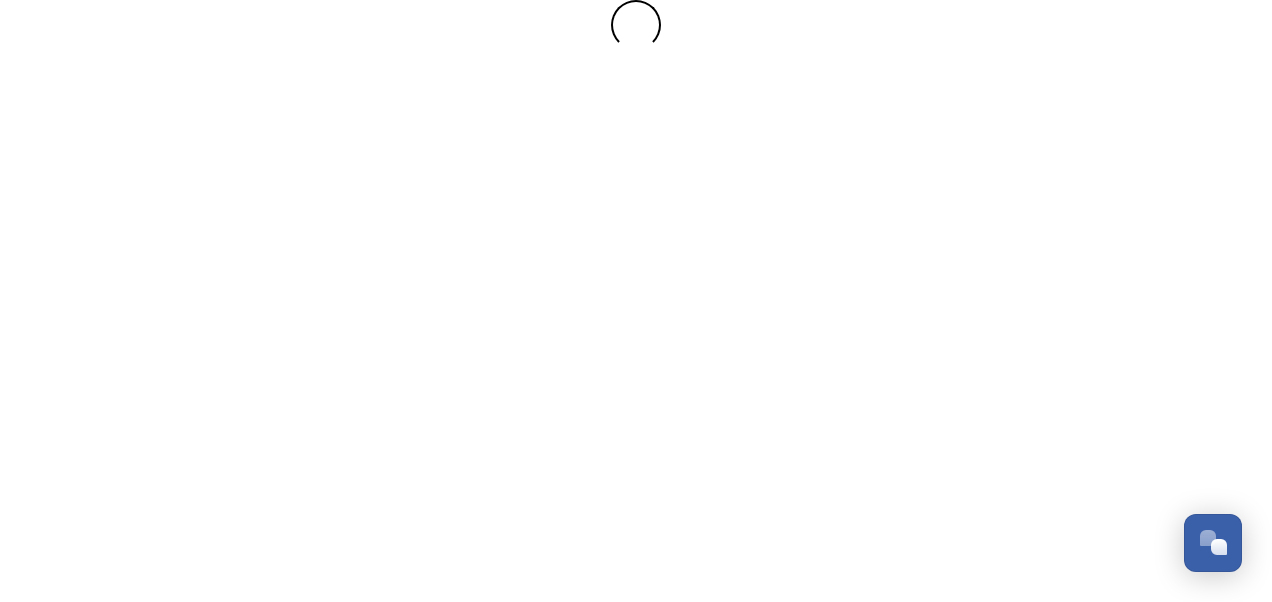 scroll, scrollTop: 0, scrollLeft: 0, axis: both 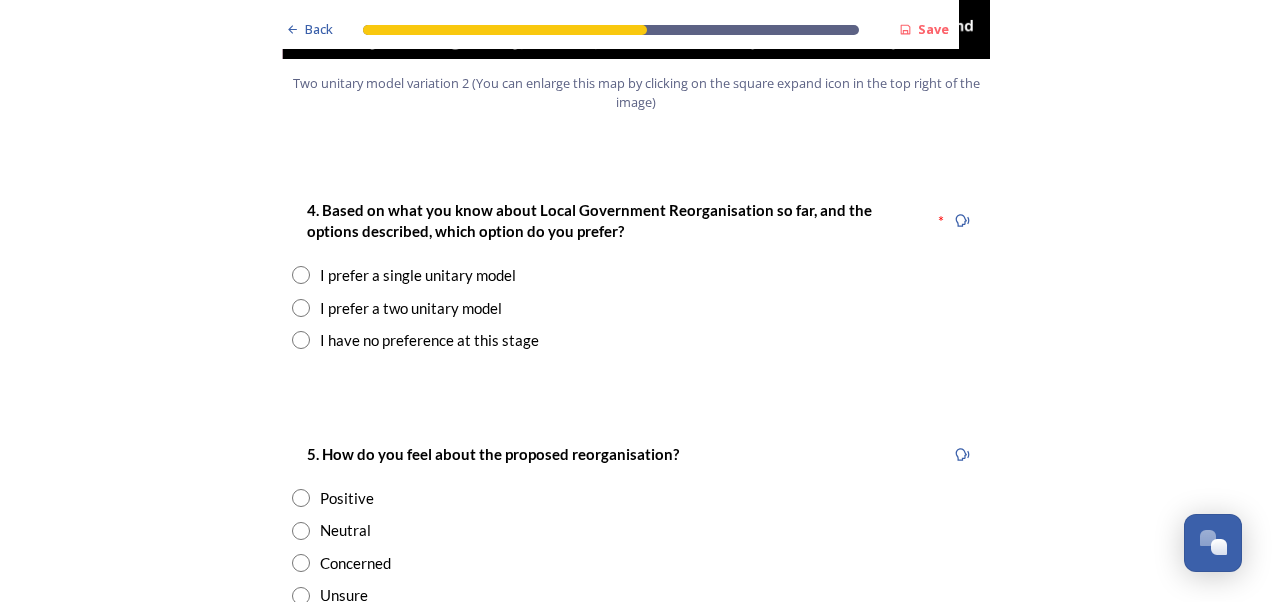 click at bounding box center (301, 308) 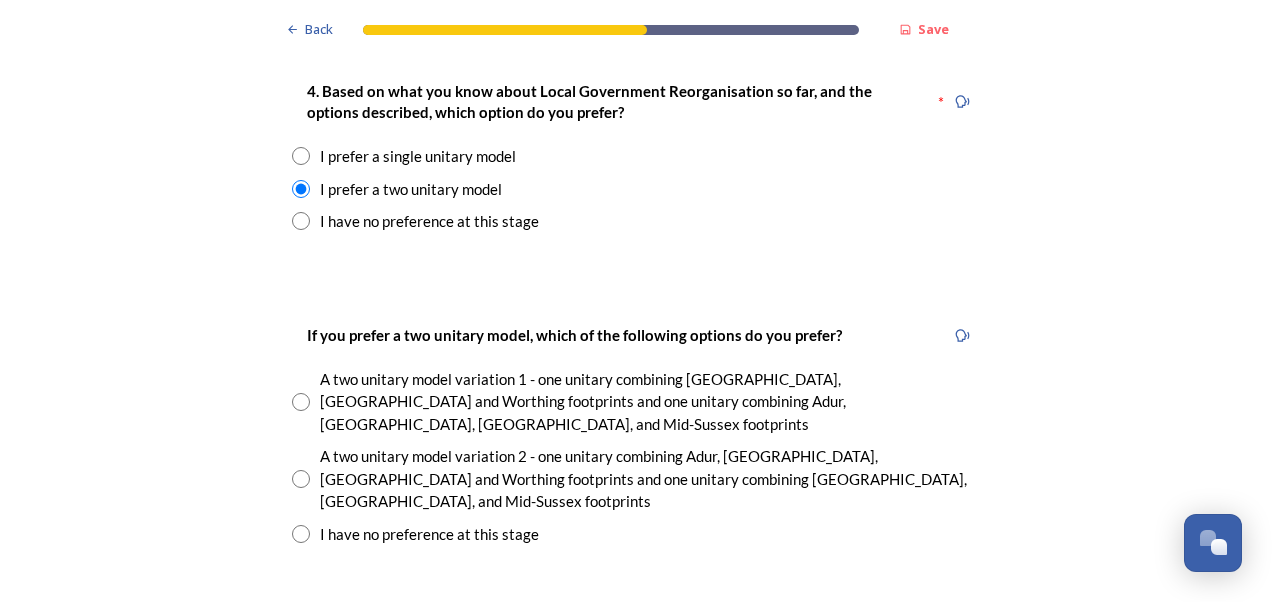 scroll, scrollTop: 2720, scrollLeft: 0, axis: vertical 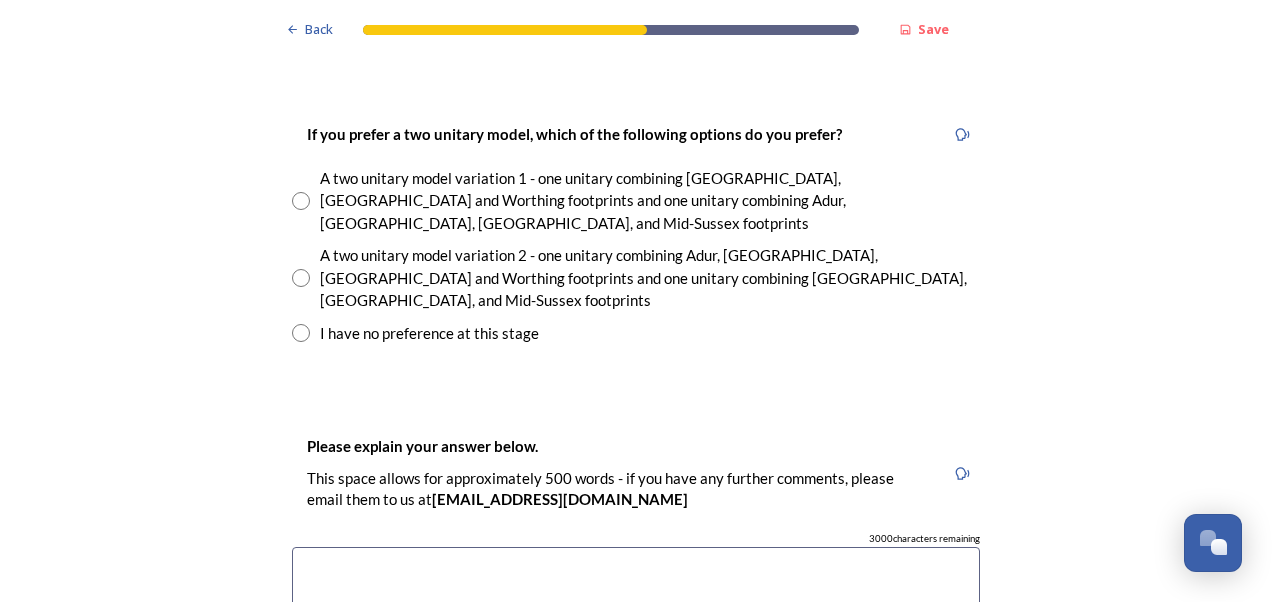 click at bounding box center [301, 201] 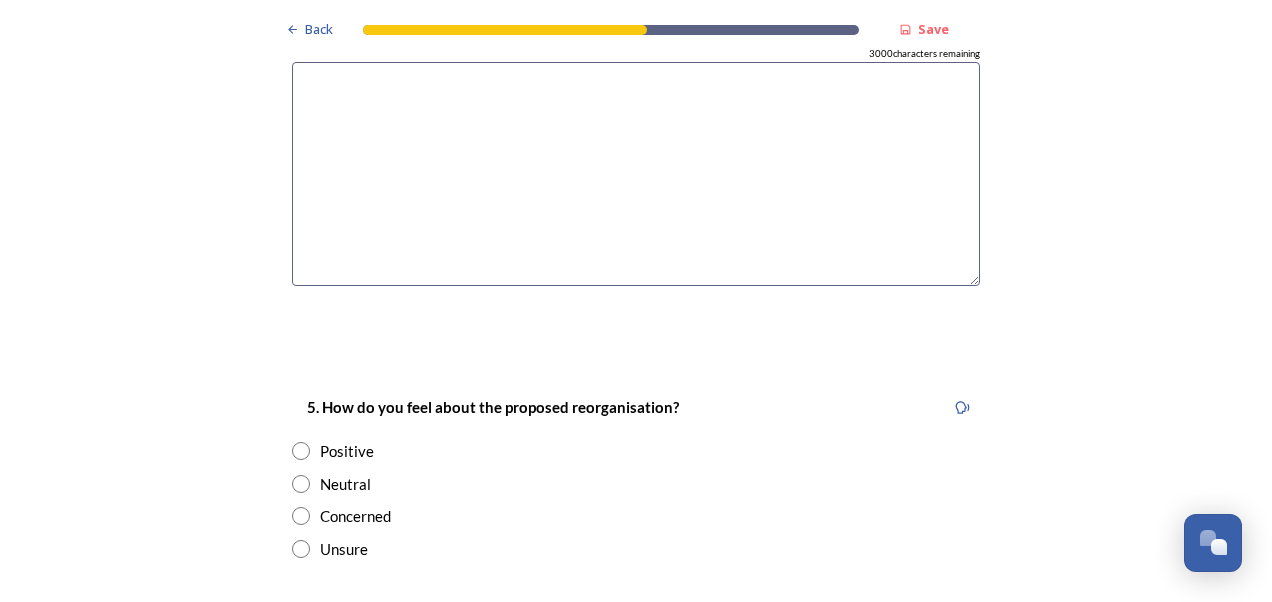 scroll, scrollTop: 3480, scrollLeft: 0, axis: vertical 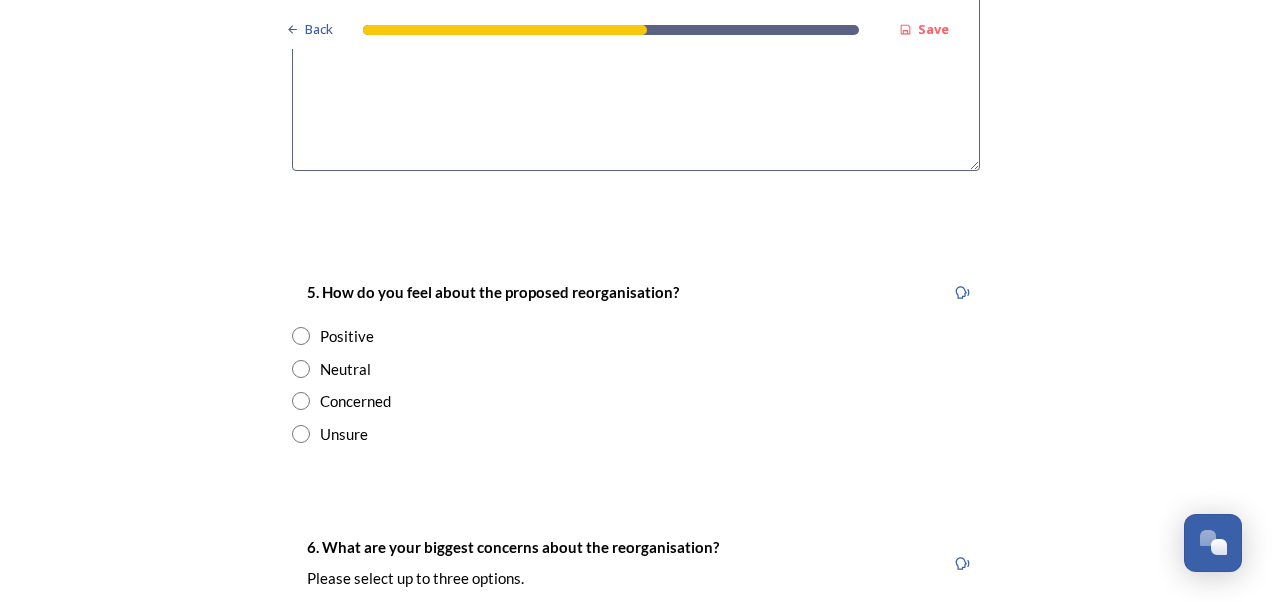 click at bounding box center (301, 401) 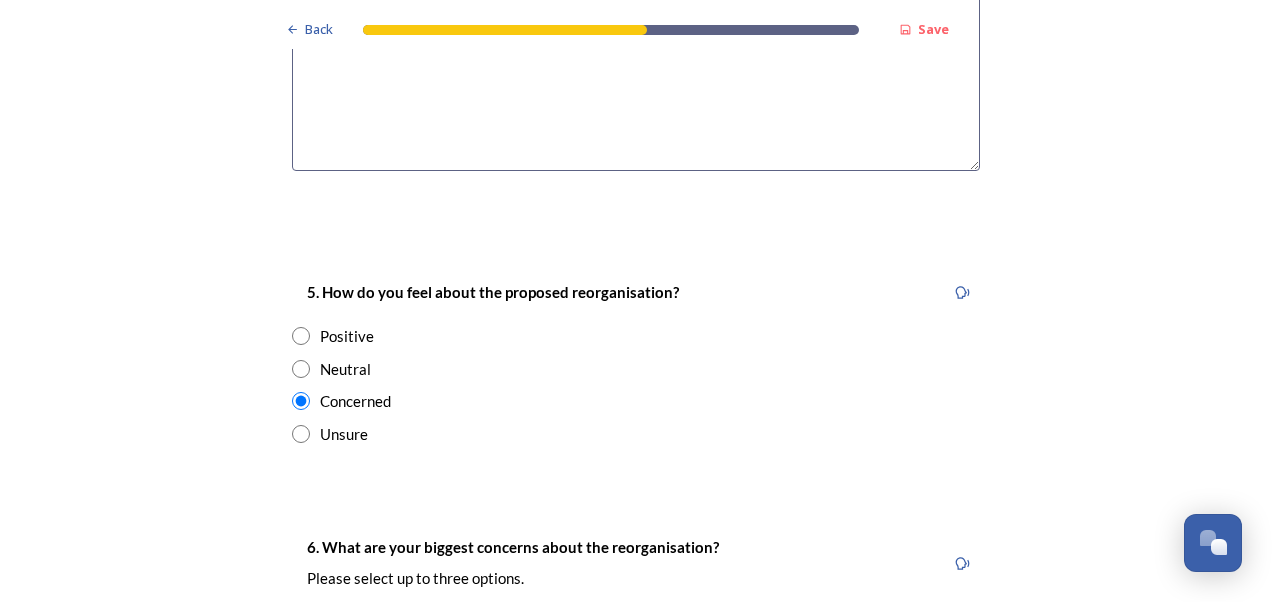 click on "Back Save Prioritising future services As explained on our  Shaping [GEOGRAPHIC_DATA] hub , Local Government Reorganisation for [GEOGRAPHIC_DATA] means that the county, district and borough councils will be replaced with one, or more than one, single-tier council (referred to as a unitary council) to deliver all your services.  Options currently being explored within [GEOGRAPHIC_DATA] are detailed on our  hub , but map visuals can be found below. A single county unitary , bringing the County Council and all seven District and Borough Councils services together to form a new unitary council for [GEOGRAPHIC_DATA]. Single unitary model (You can enlarge this map by clicking on the square expand icon in the top right of the image) Two unitary option, variation 1  -   one unitary combining Arun, [GEOGRAPHIC_DATA] and Worthing footprints and one unitary combining Adur, [GEOGRAPHIC_DATA], [GEOGRAPHIC_DATA], and Mid-Sussex footprints. Two unitary model variation 1 (You can enlarge this map by clicking on the square expand icon in the top right of the image) * 3000 3" at bounding box center (636, -111) 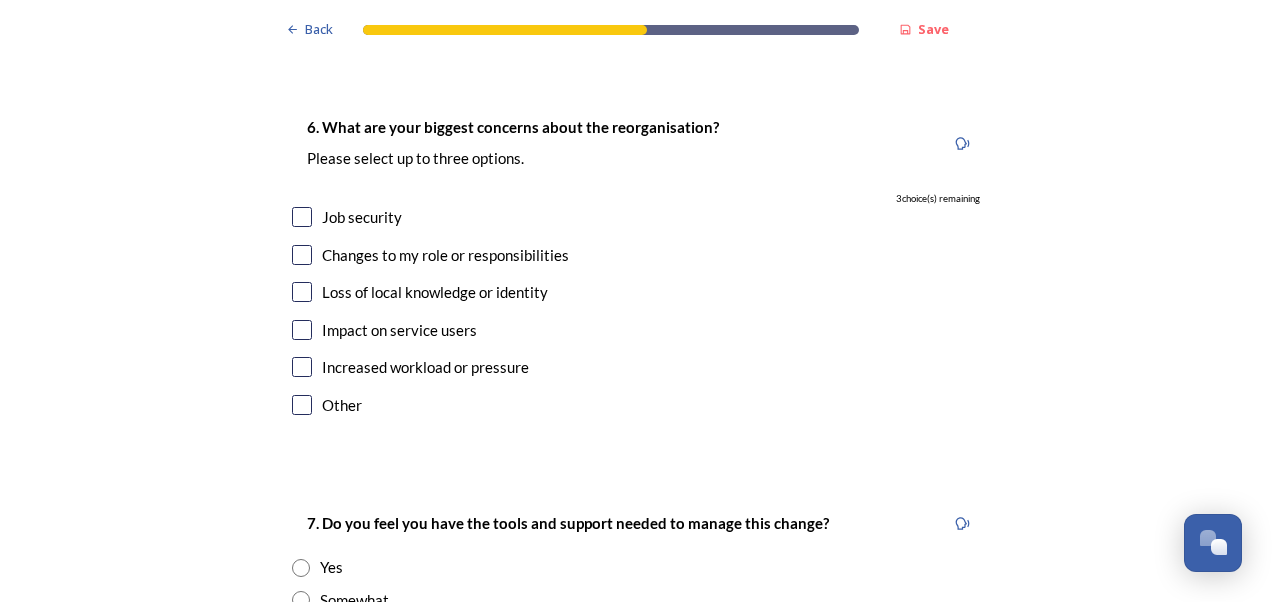 scroll, scrollTop: 3930, scrollLeft: 0, axis: vertical 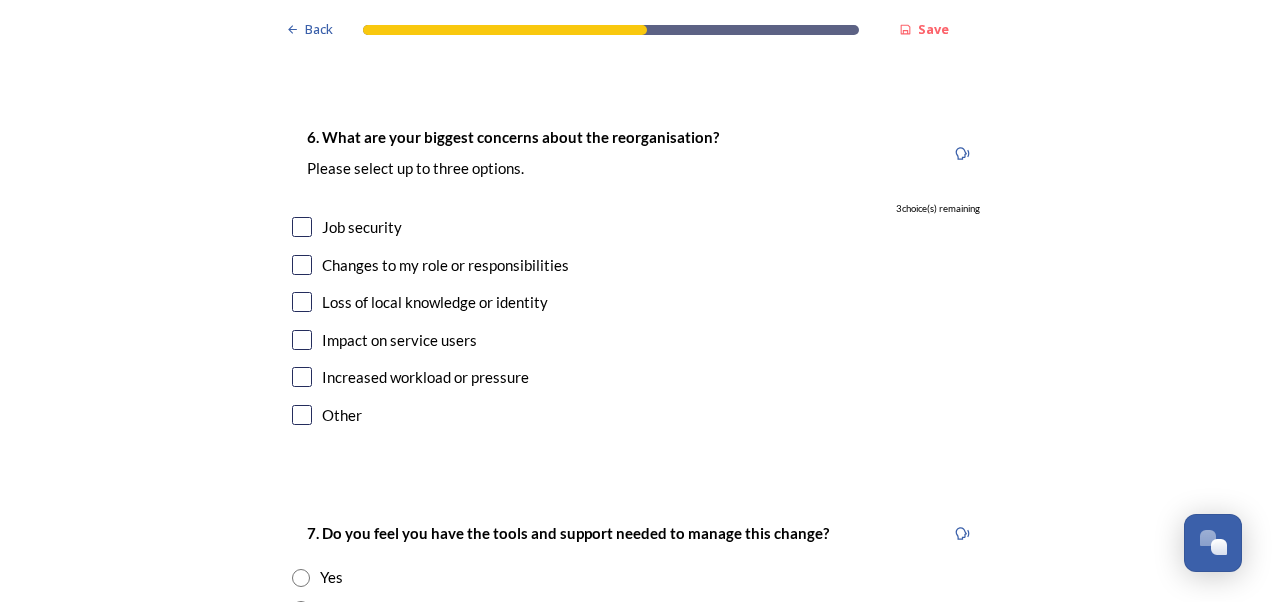 click at bounding box center [302, 227] 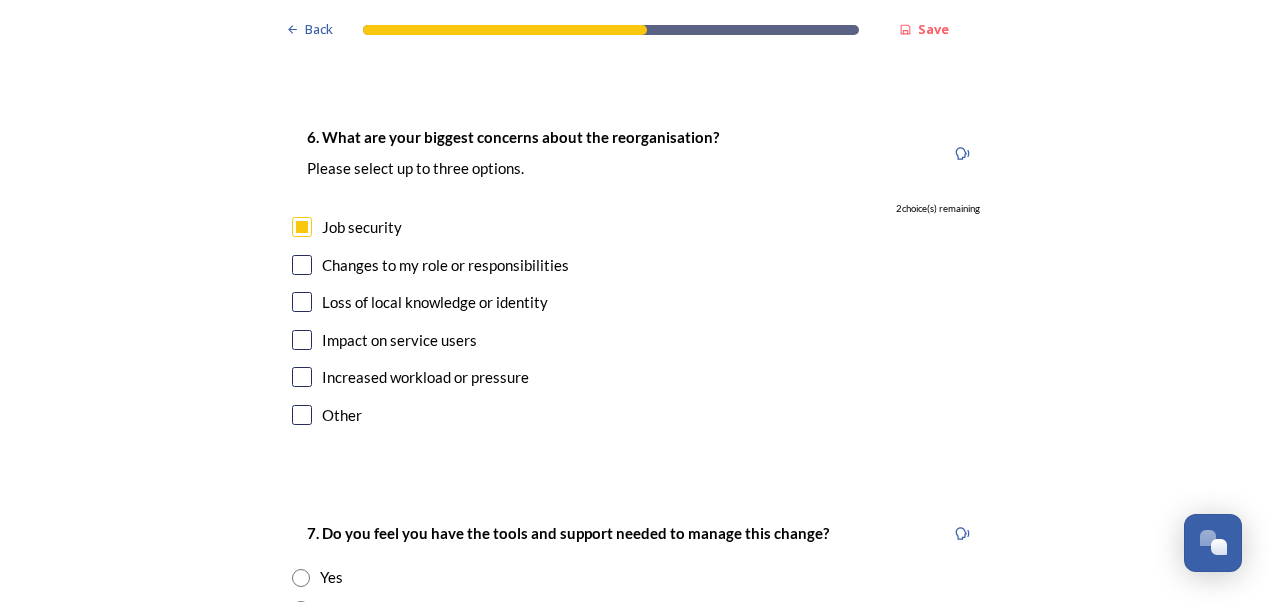 click at bounding box center [302, 265] 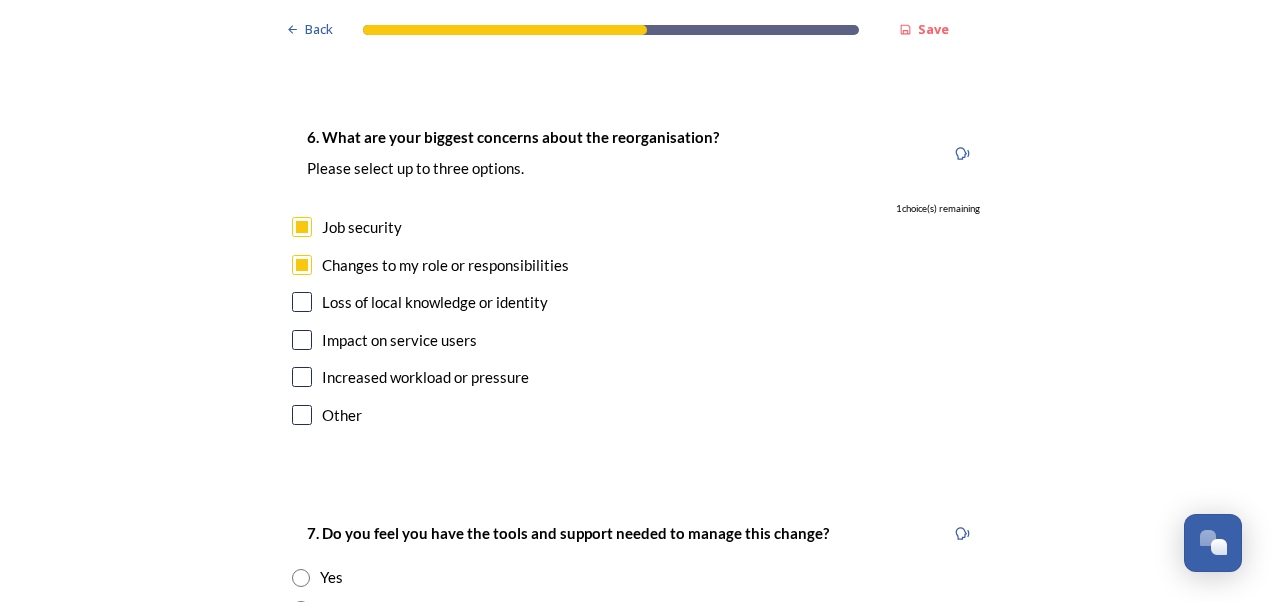 click at bounding box center [302, 377] 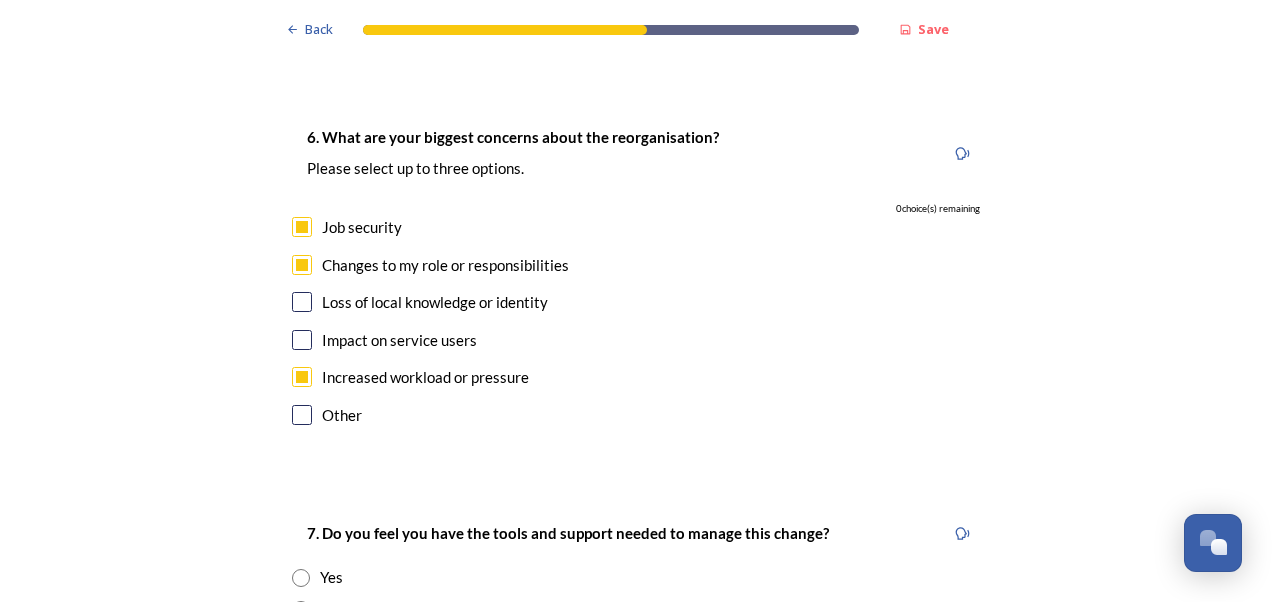 click at bounding box center (302, 340) 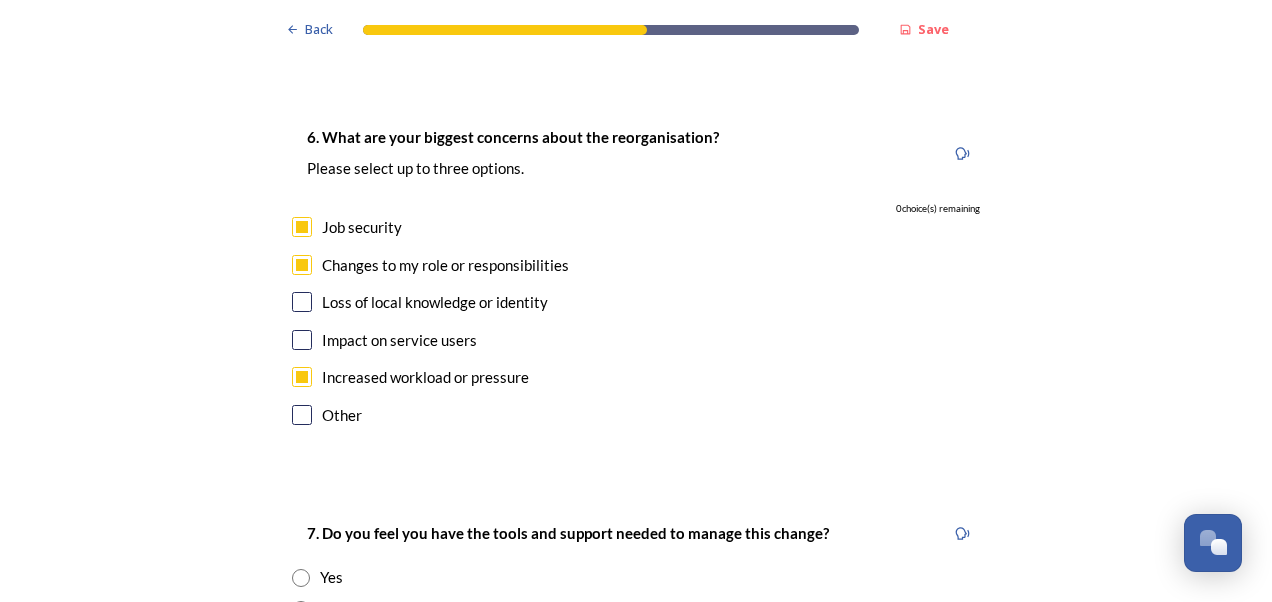click at bounding box center (302, 340) 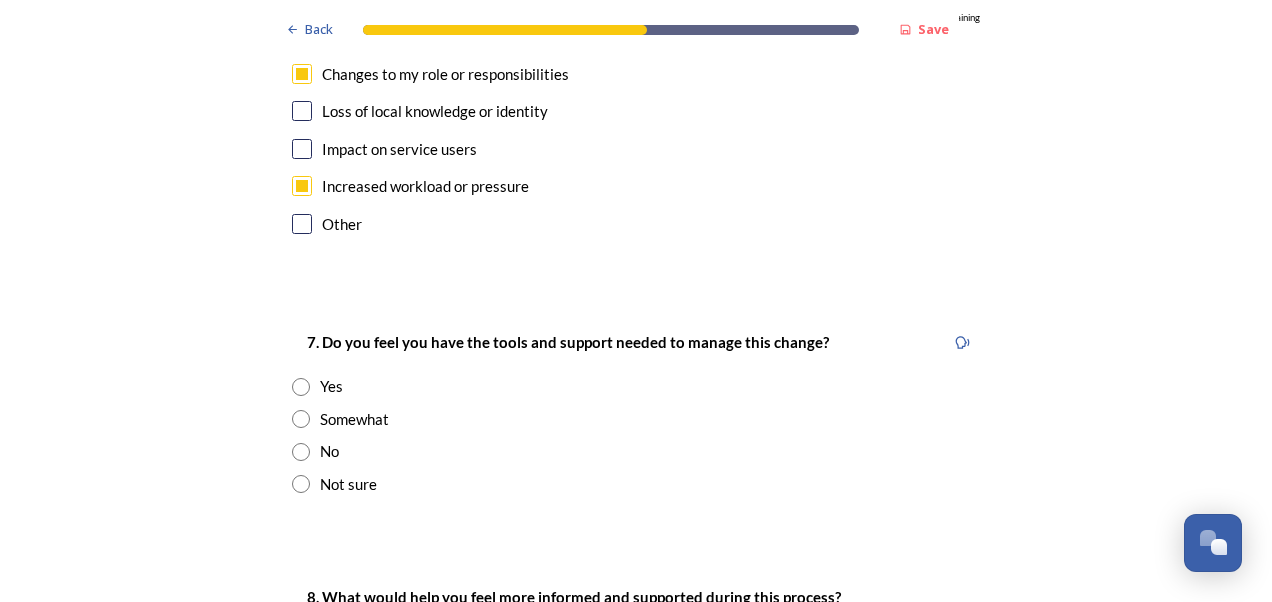 scroll, scrollTop: 4130, scrollLeft: 0, axis: vertical 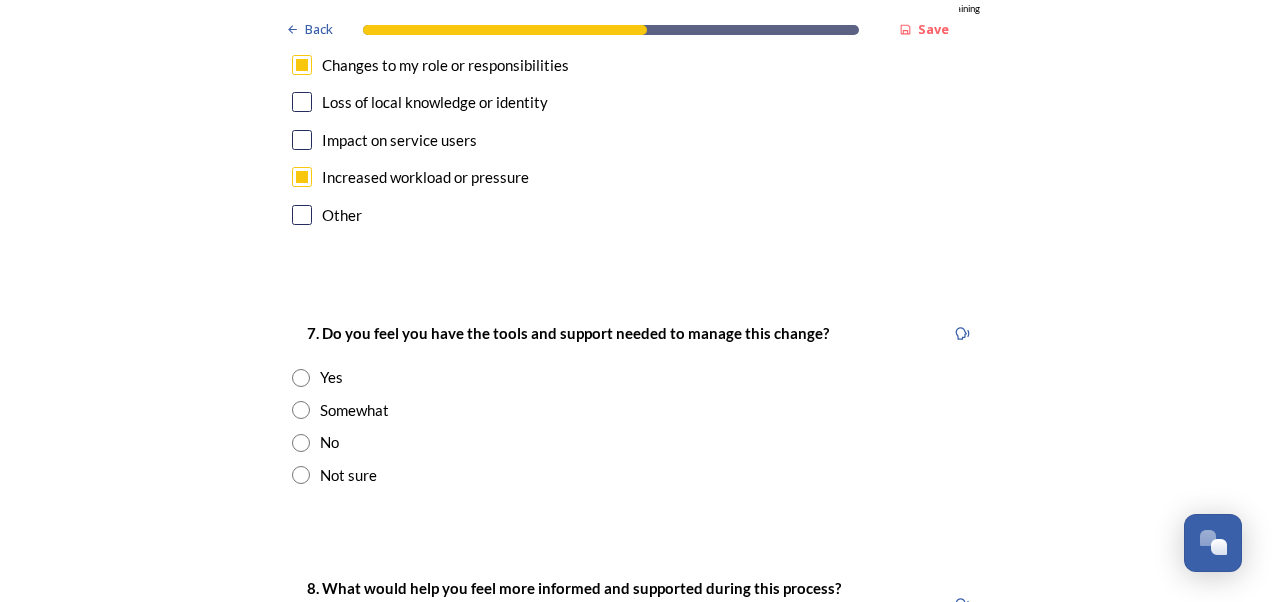 click at bounding box center [301, 443] 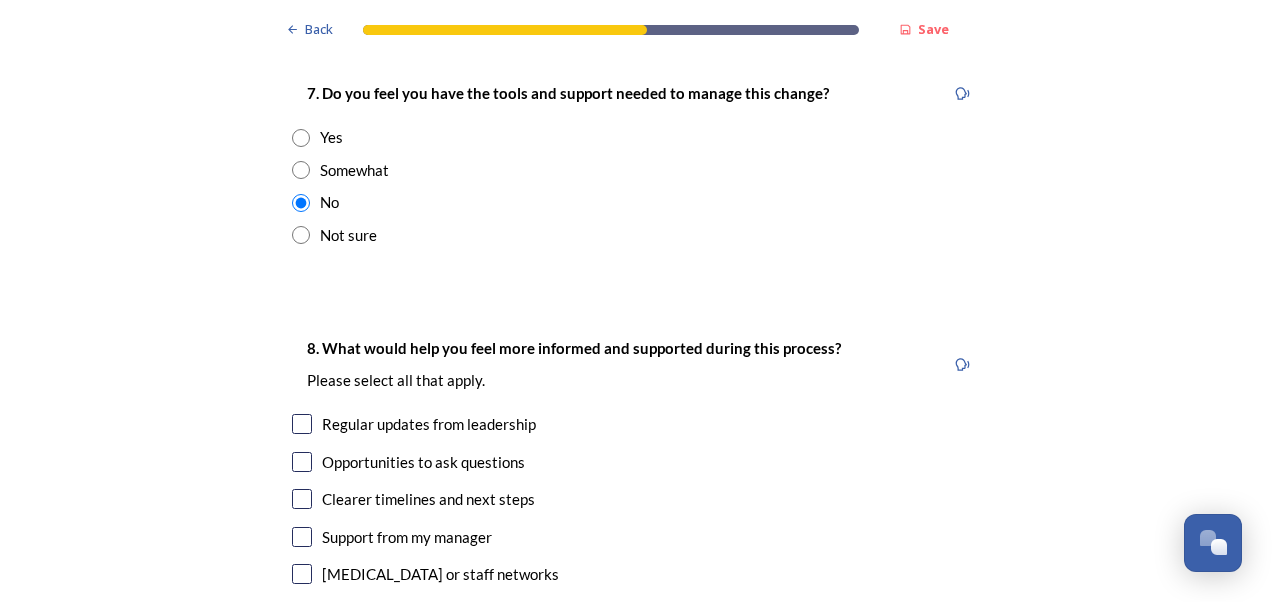 scroll, scrollTop: 4410, scrollLeft: 0, axis: vertical 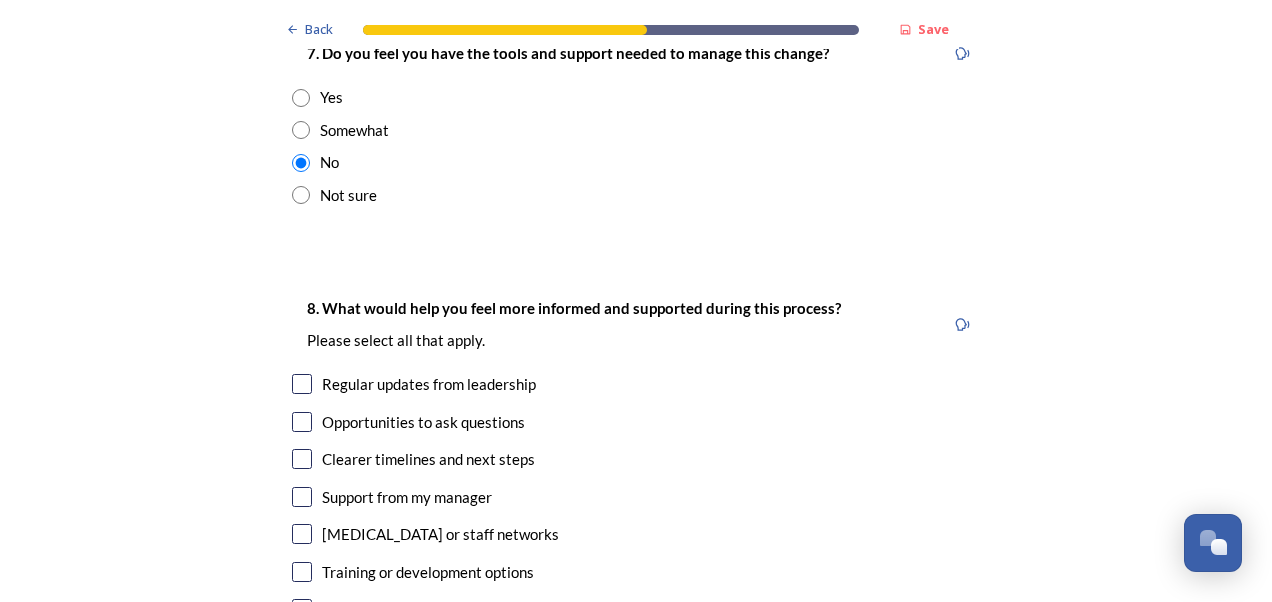 click at bounding box center (302, 459) 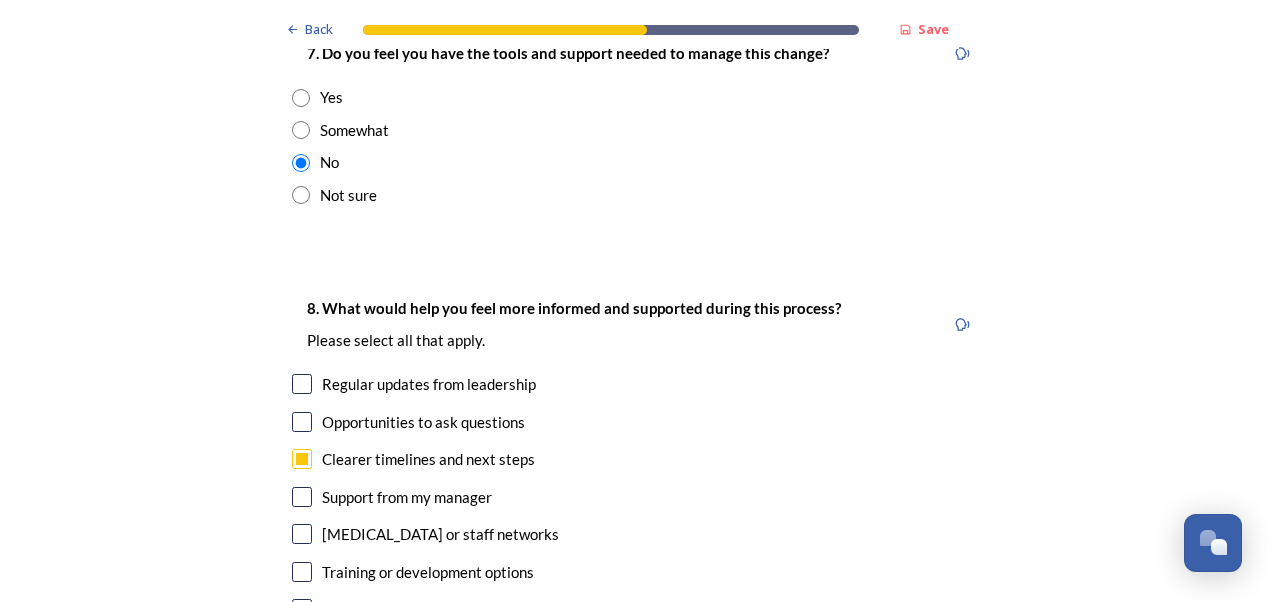 click at bounding box center [302, 572] 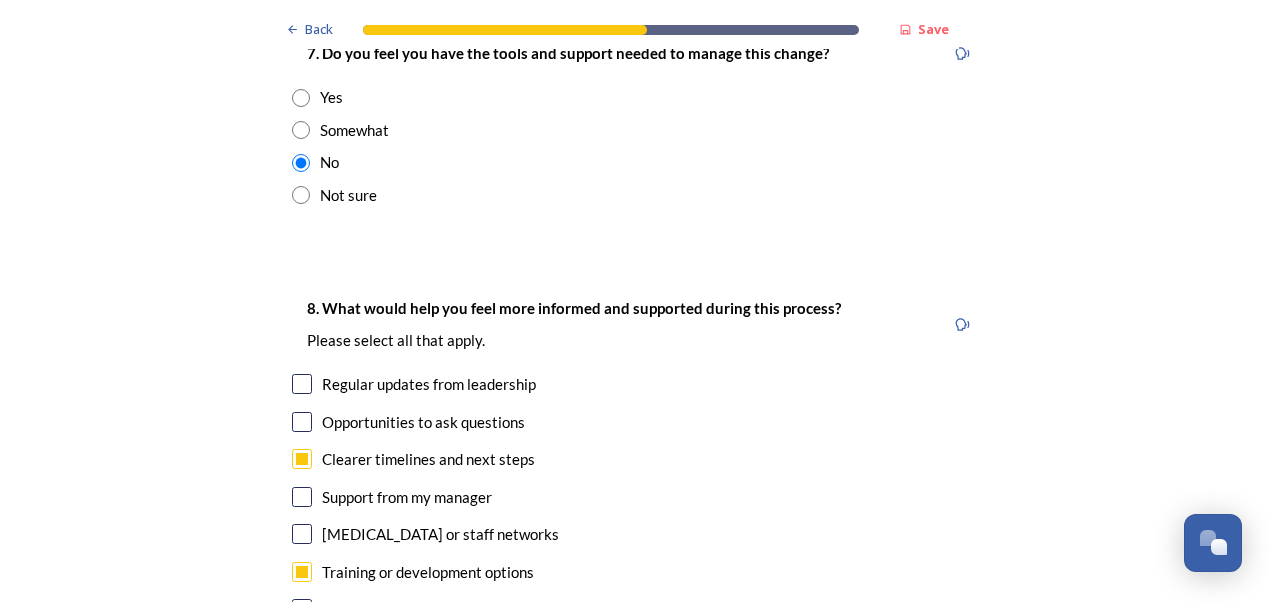 click at bounding box center (302, 384) 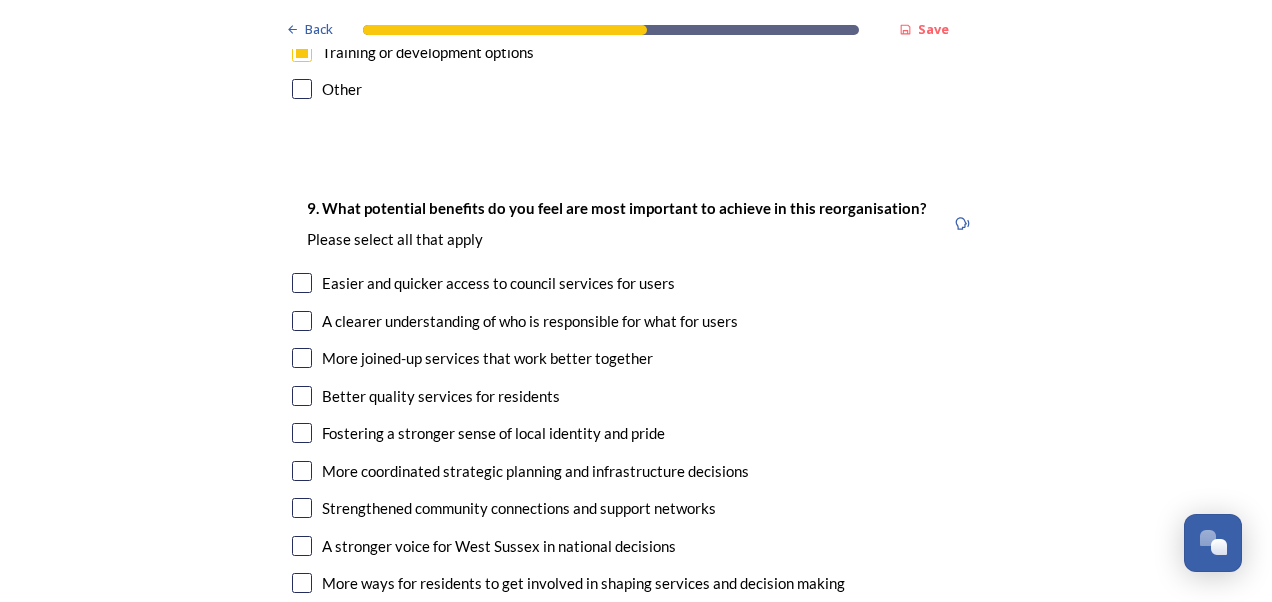 scroll, scrollTop: 4970, scrollLeft: 0, axis: vertical 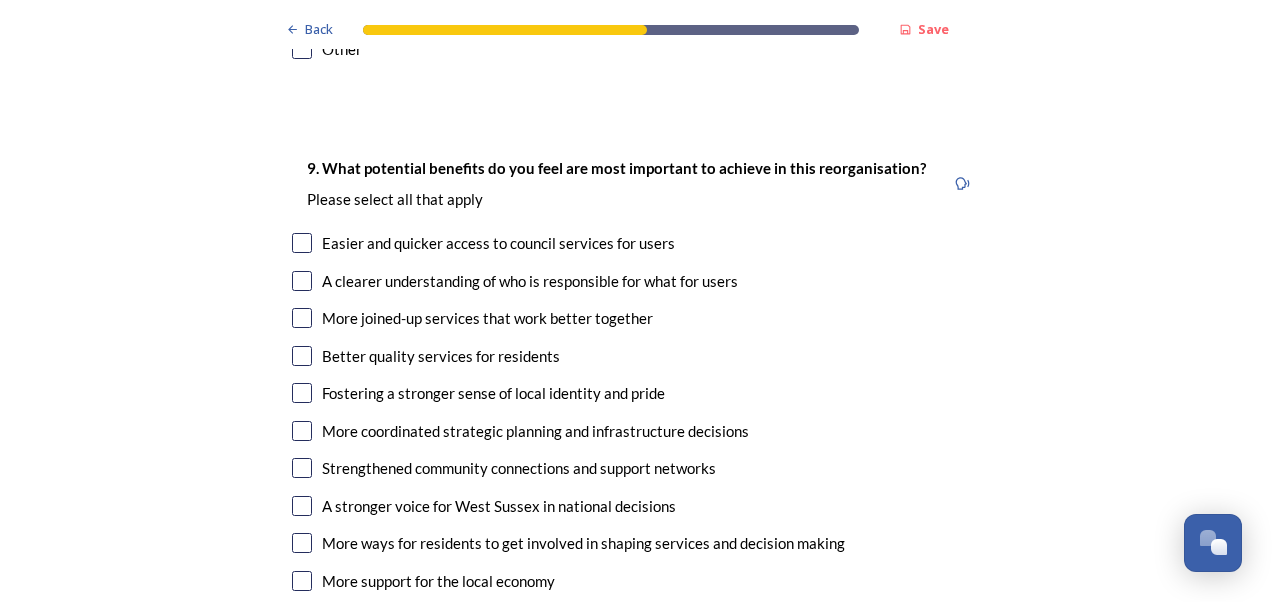 click at bounding box center (302, 281) 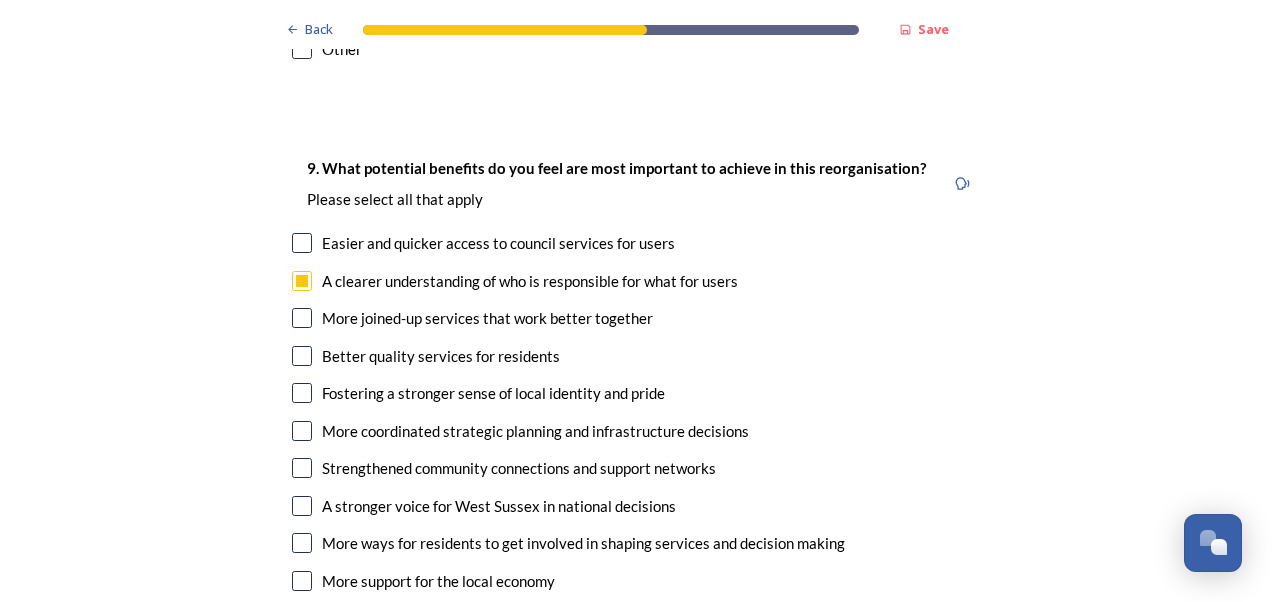 click at bounding box center [302, 318] 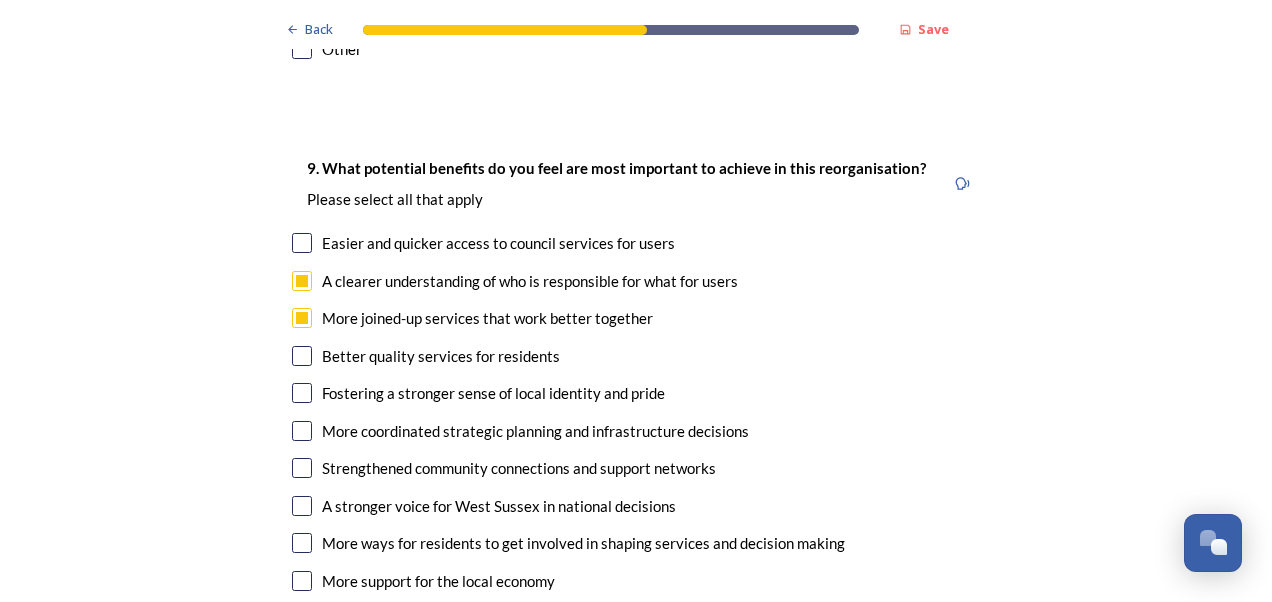 click at bounding box center [302, 431] 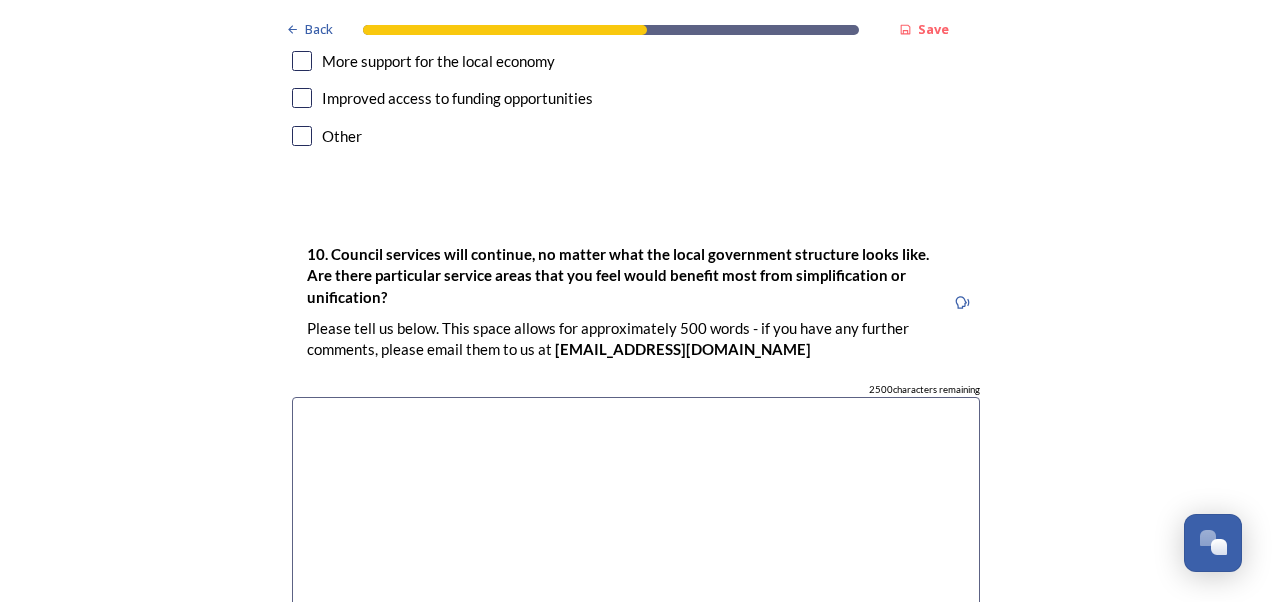 scroll, scrollTop: 5490, scrollLeft: 0, axis: vertical 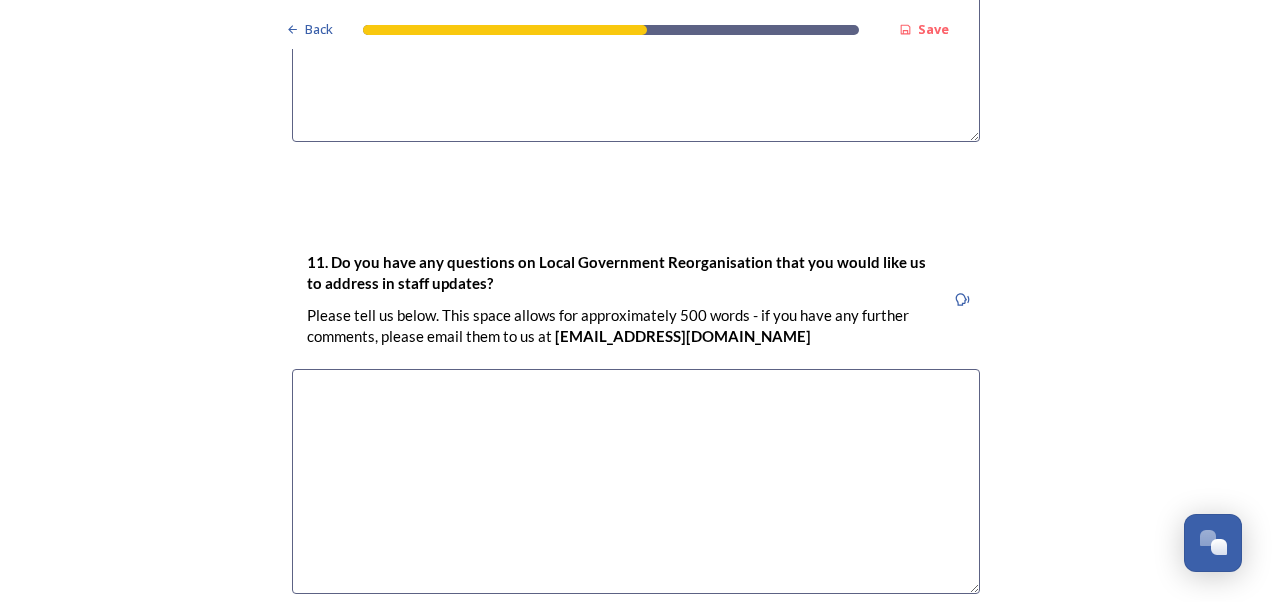 click at bounding box center [636, 481] 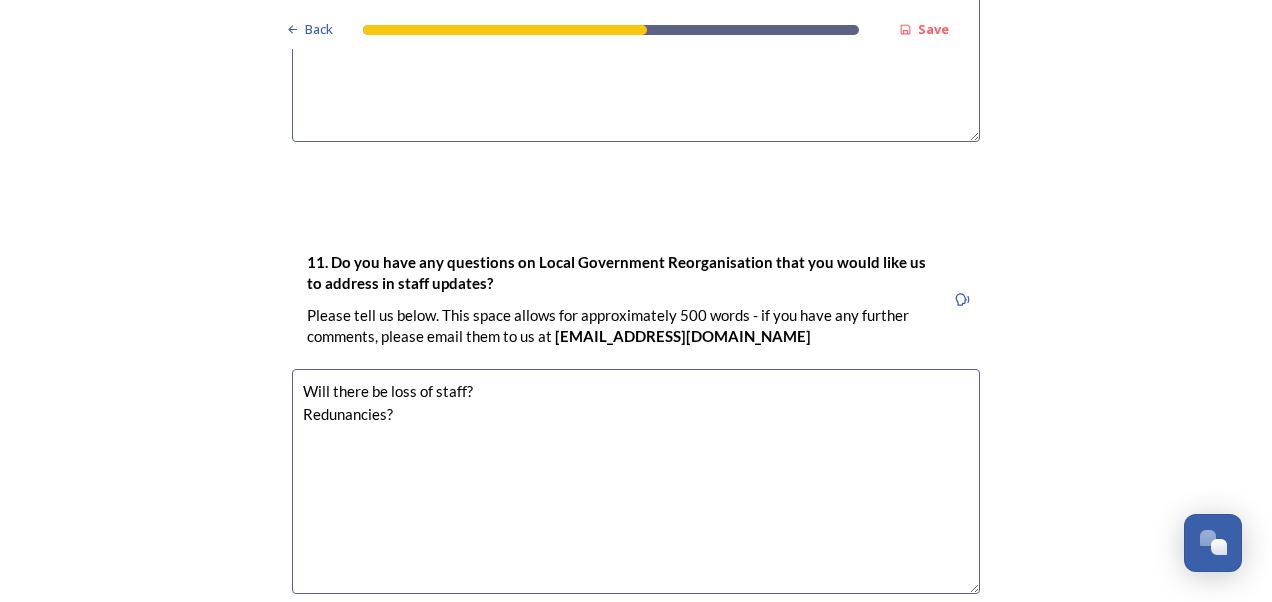 click on "Will there be loss of staff?
Redunancies?" at bounding box center [636, 481] 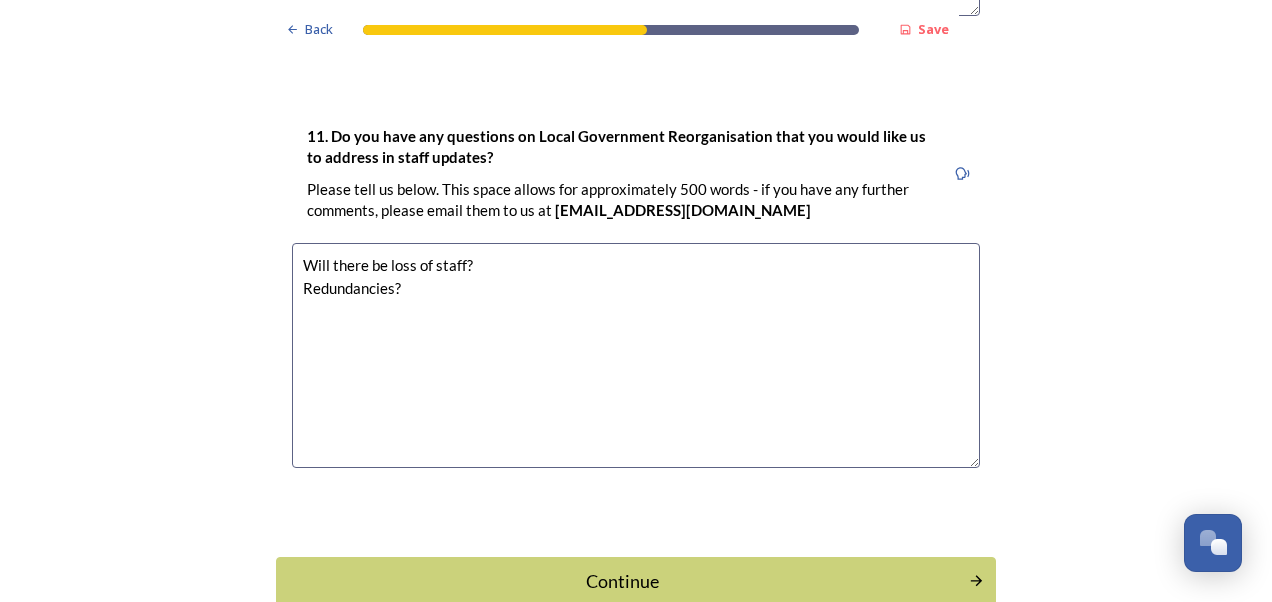 scroll, scrollTop: 6110, scrollLeft: 0, axis: vertical 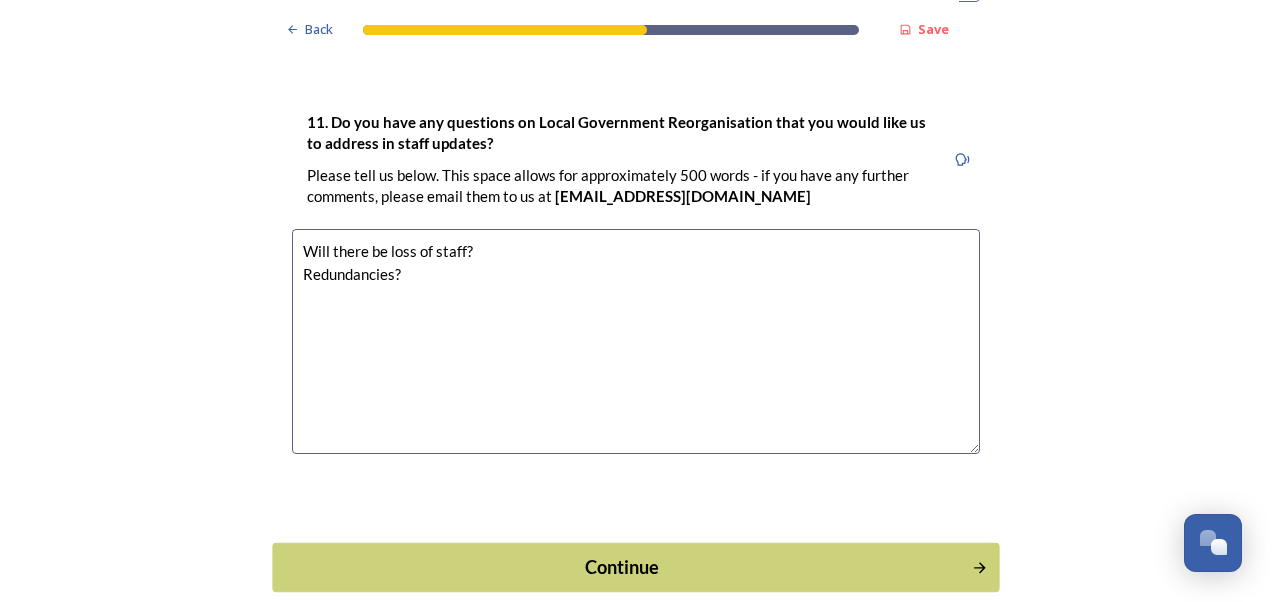type on "Will there be loss of staff?
Redundancies?" 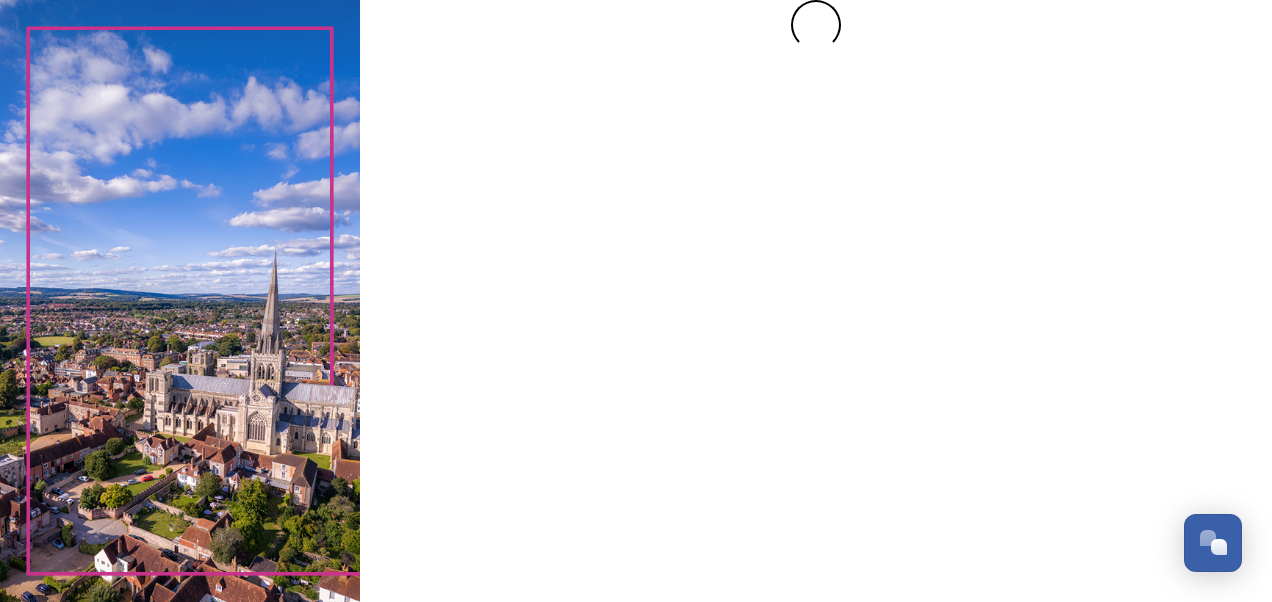 scroll, scrollTop: 0, scrollLeft: 0, axis: both 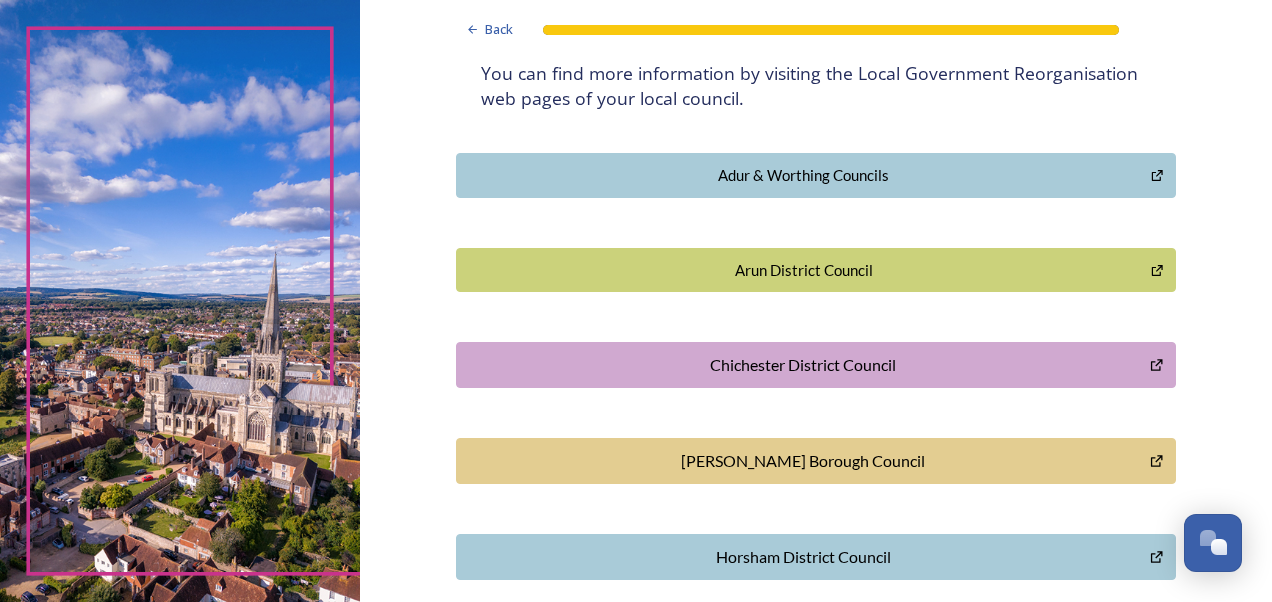 click on "[PERSON_NAME] Borough Council" at bounding box center (803, 461) 